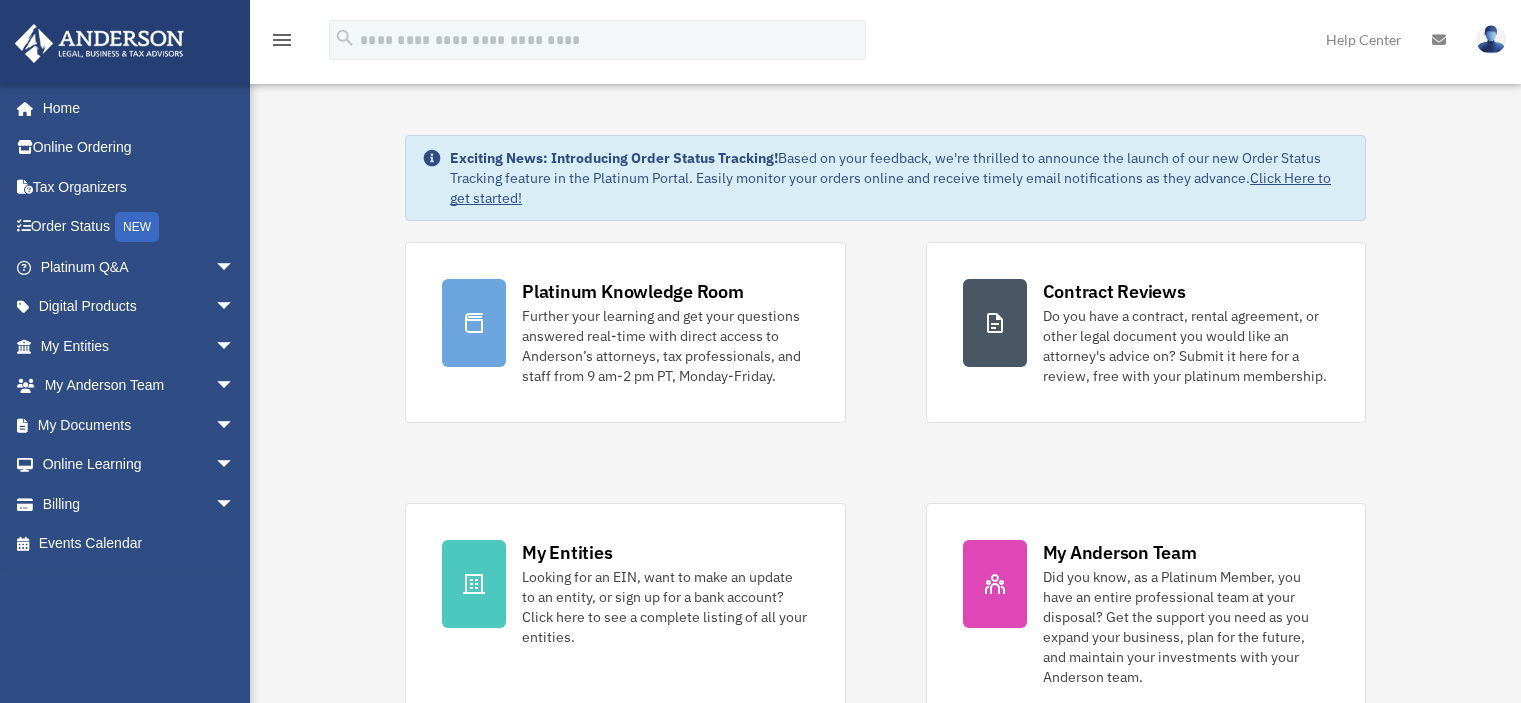 scroll, scrollTop: 0, scrollLeft: 0, axis: both 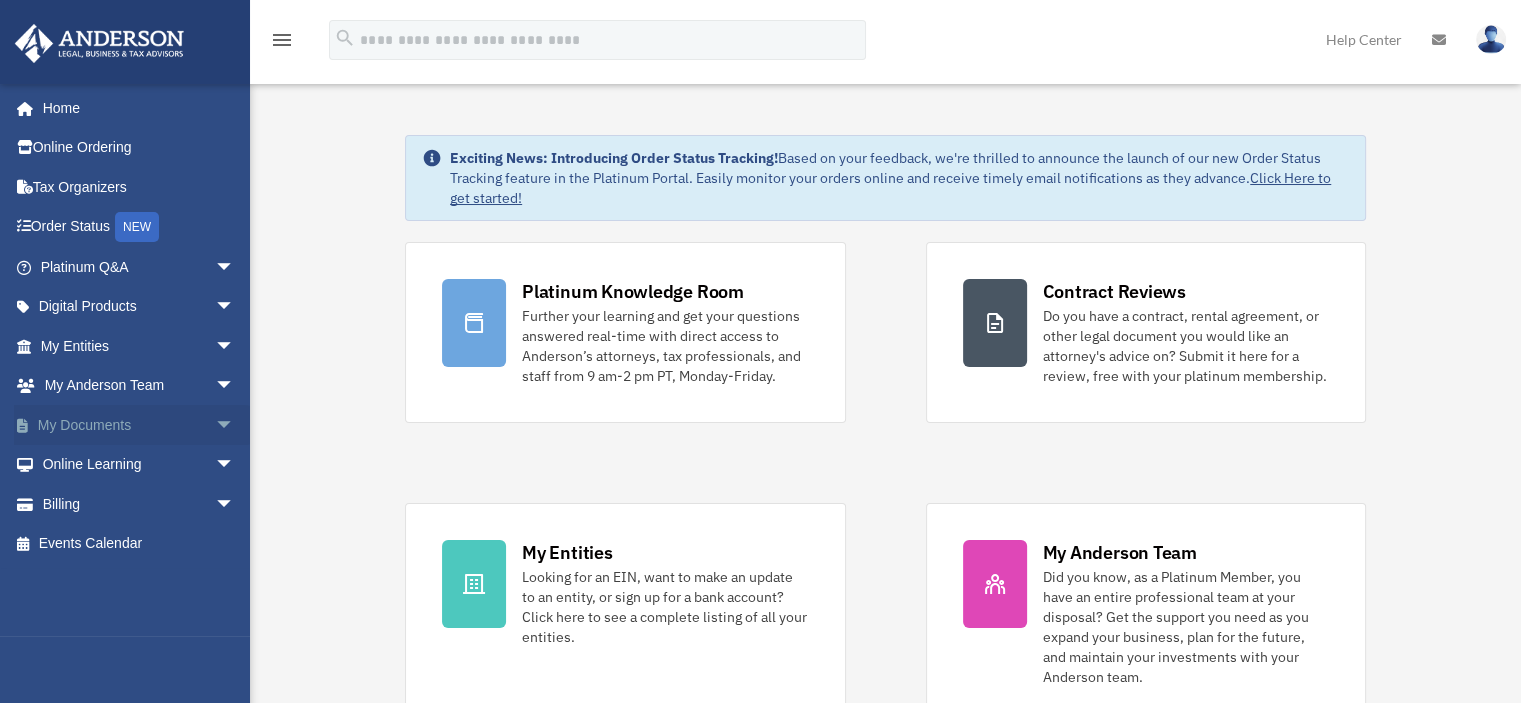 click on "My Documents arrow_drop_down" at bounding box center [139, 425] 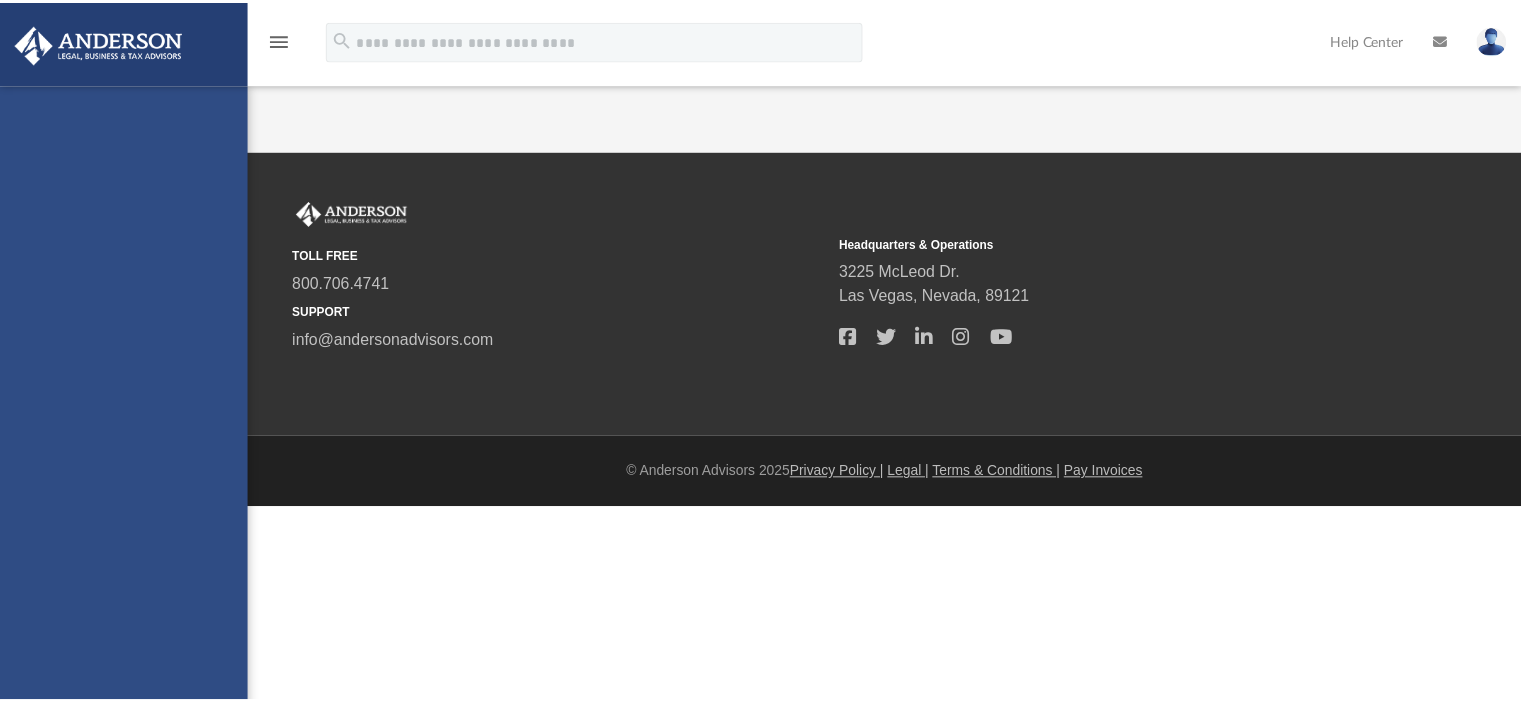 scroll, scrollTop: 0, scrollLeft: 0, axis: both 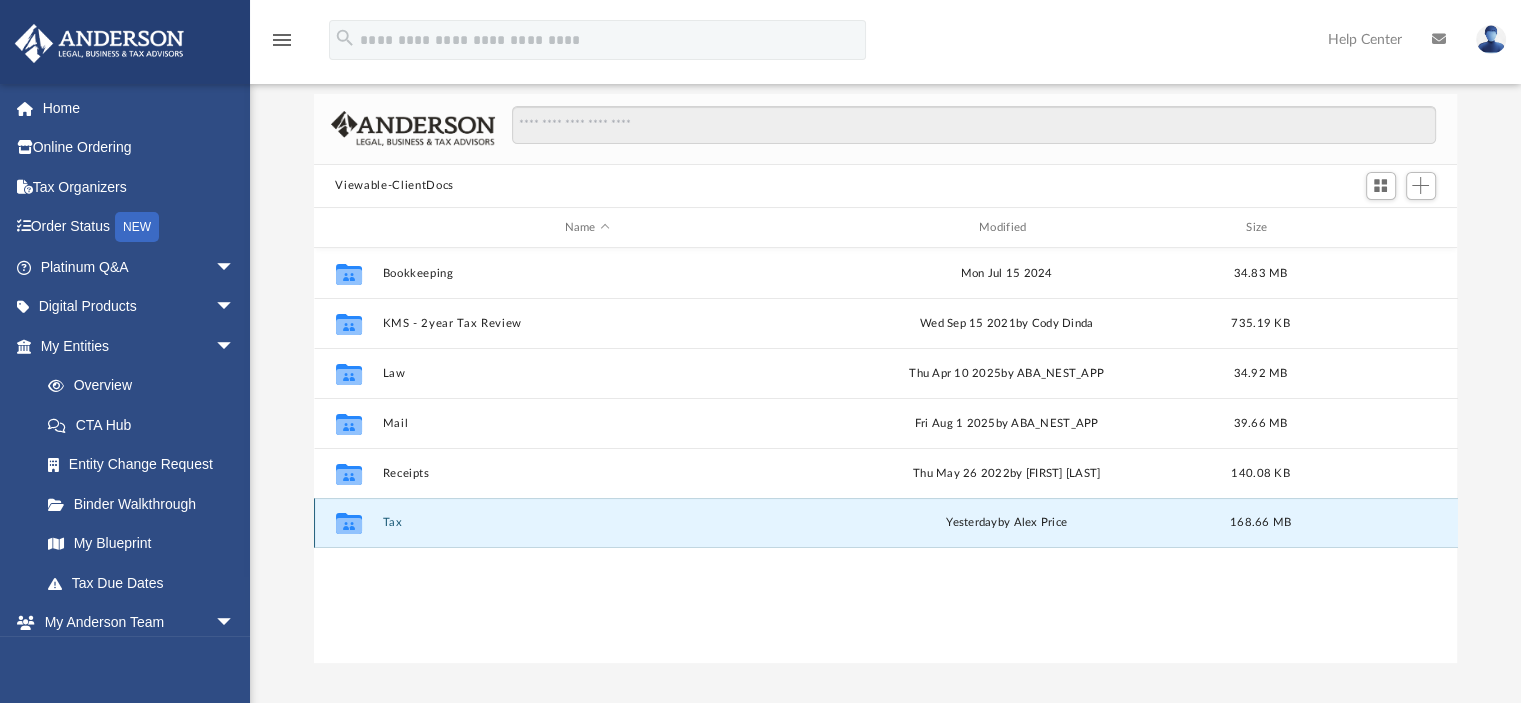 click on "Tax" at bounding box center (587, 523) 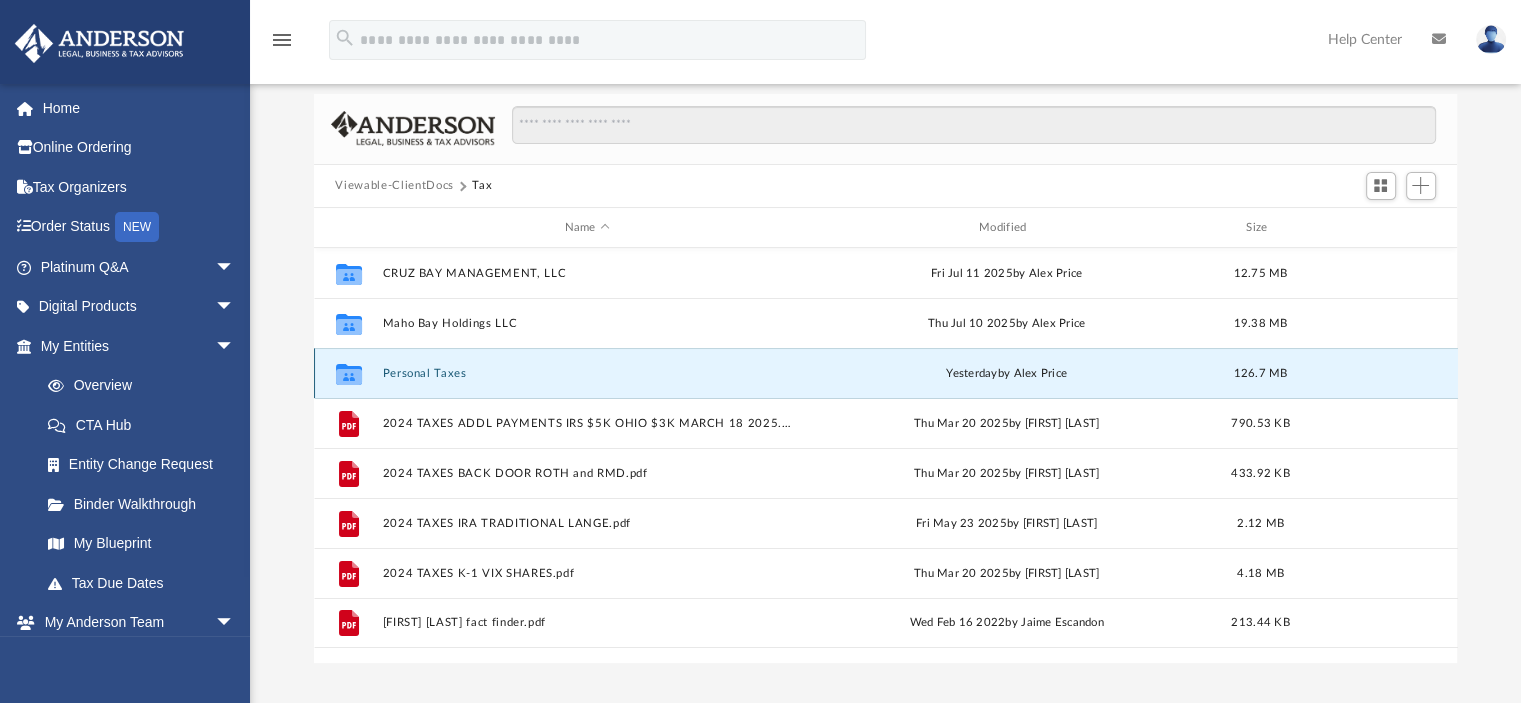 click on "Personal Taxes" at bounding box center (587, 373) 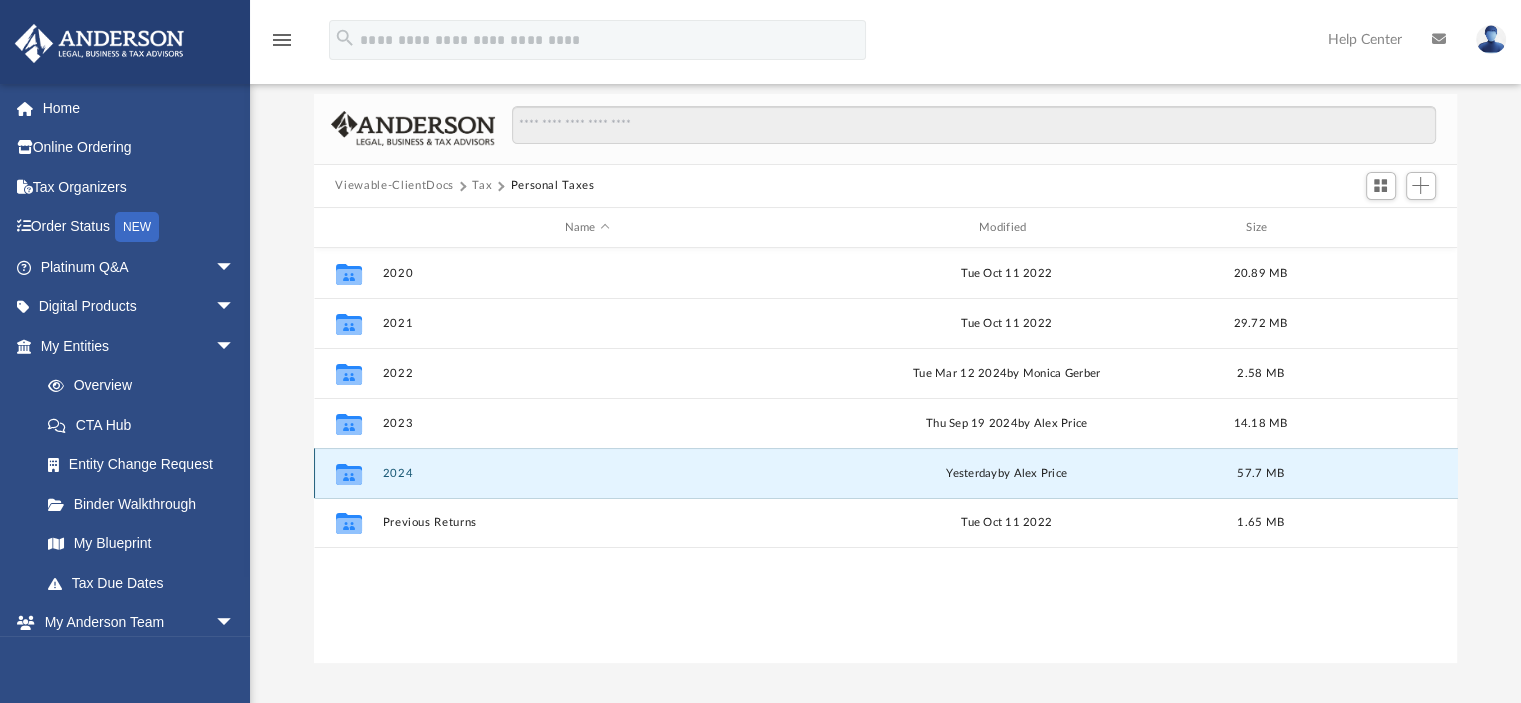 click on "2024" at bounding box center [587, 473] 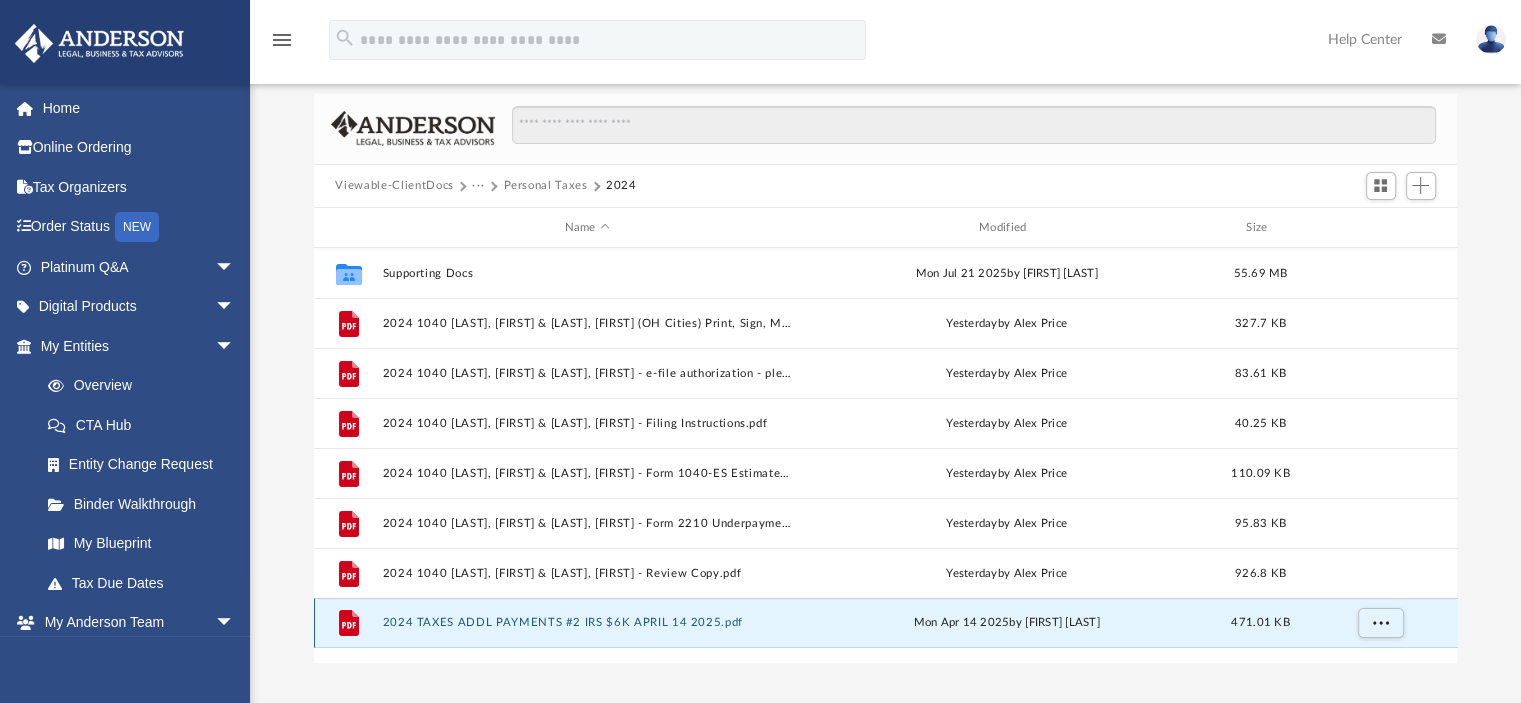 click on "2024 TAXES ADDL PAYMENTS #2  IRS $6K  APRIL 14 2025.pdf" at bounding box center (587, 623) 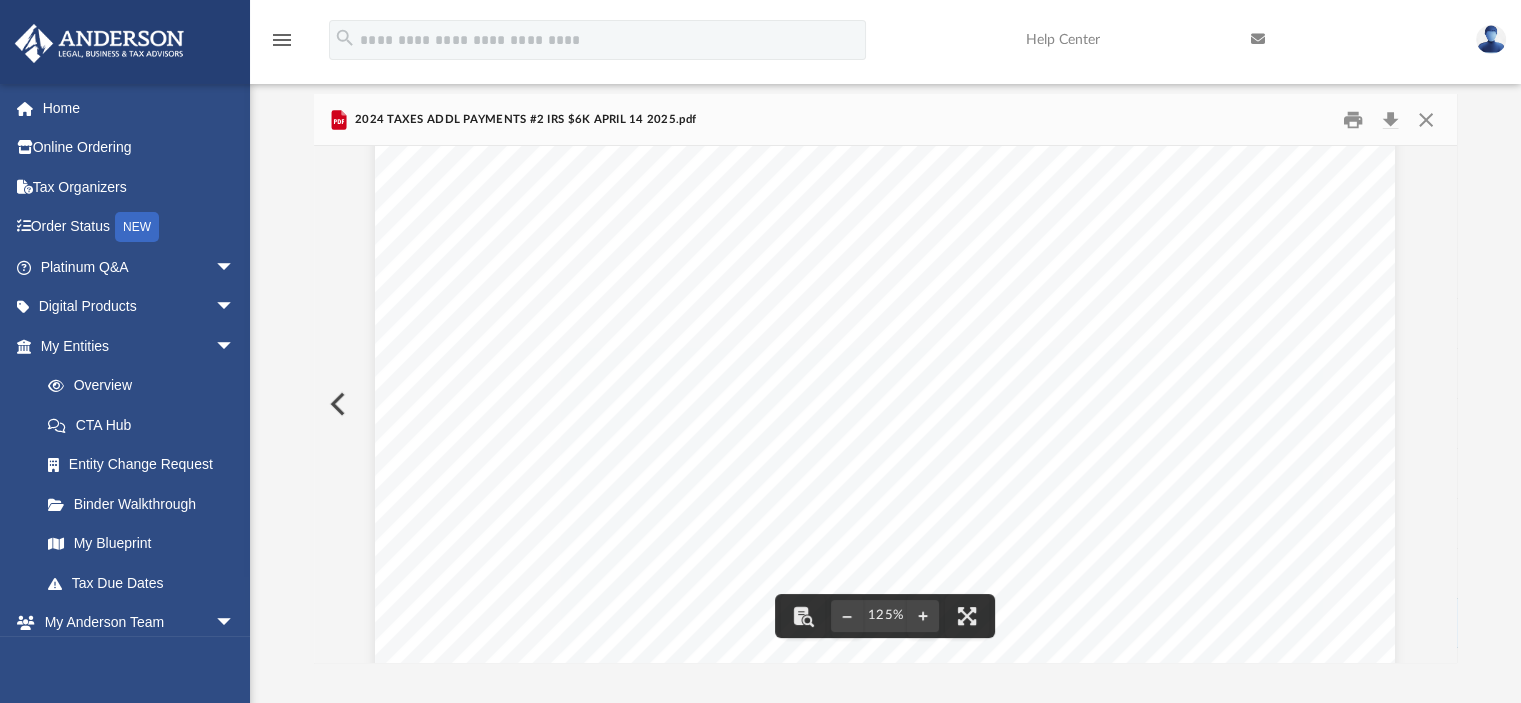 scroll, scrollTop: 0, scrollLeft: 0, axis: both 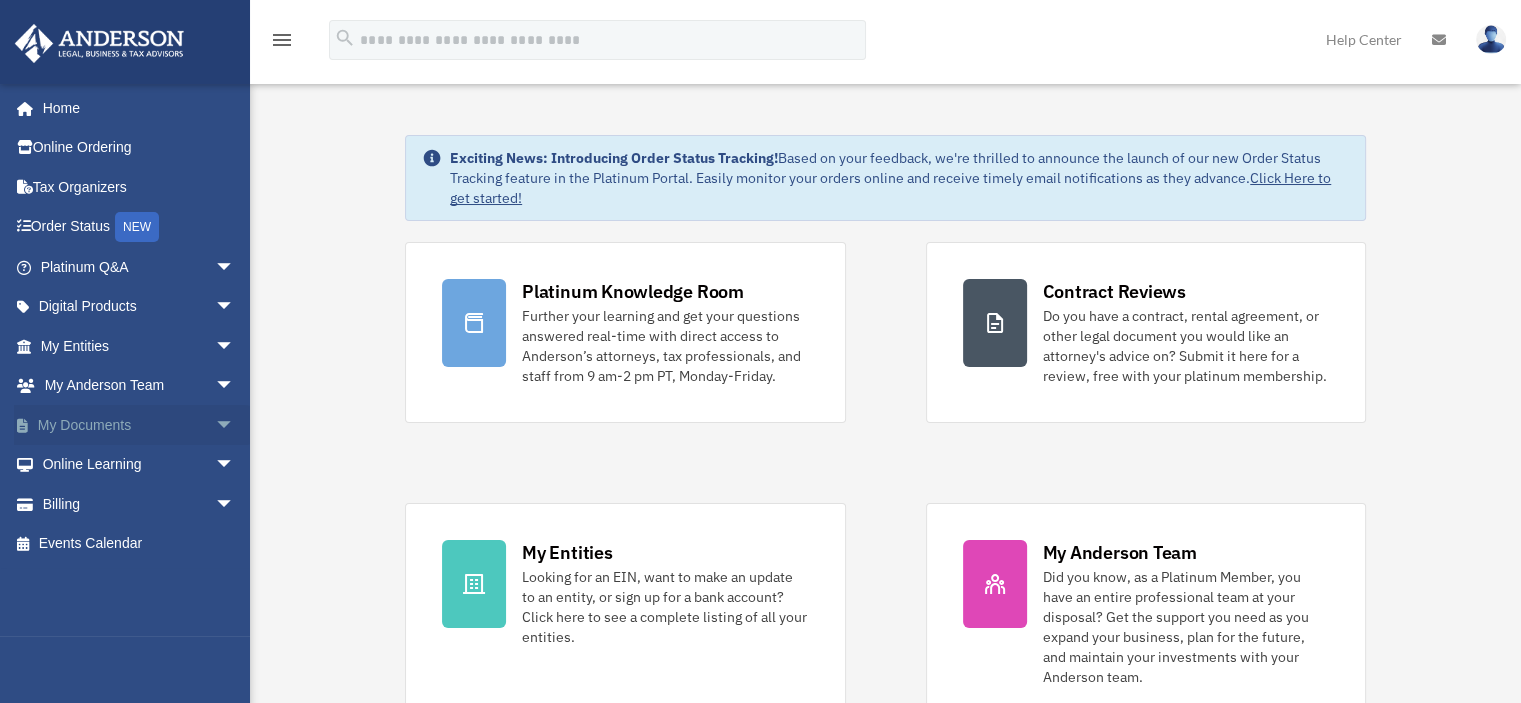 click on "My Documents arrow_drop_down" at bounding box center [139, 425] 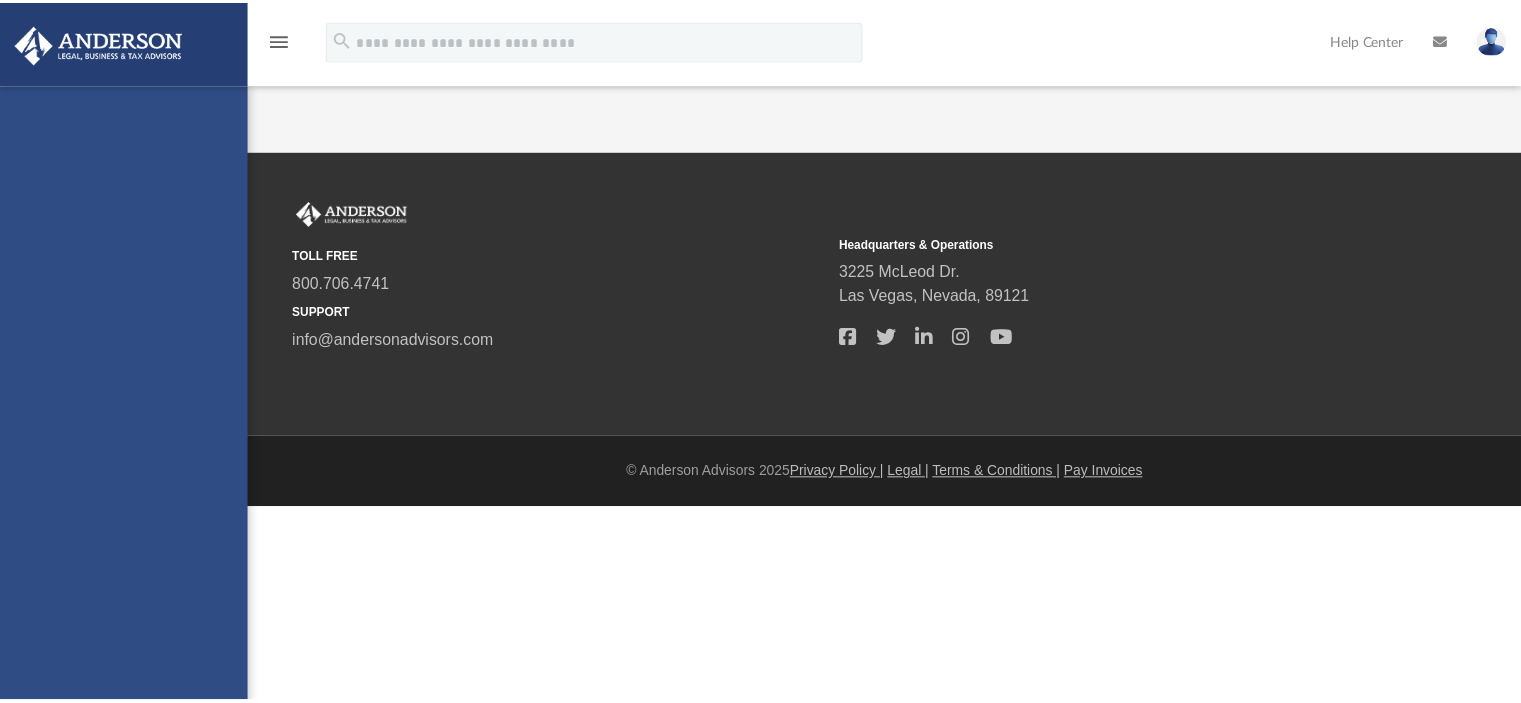scroll, scrollTop: 0, scrollLeft: 0, axis: both 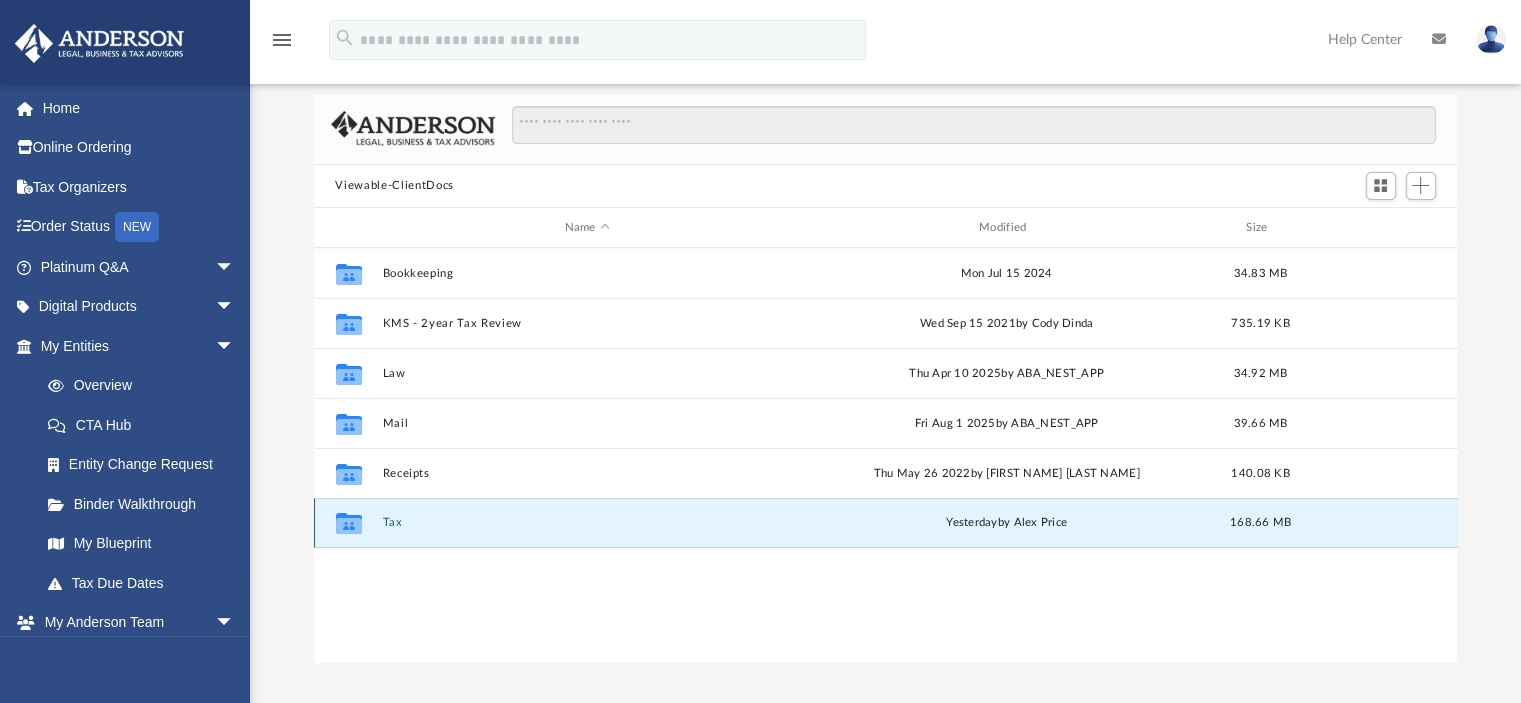 click on "Tax" at bounding box center [587, 523] 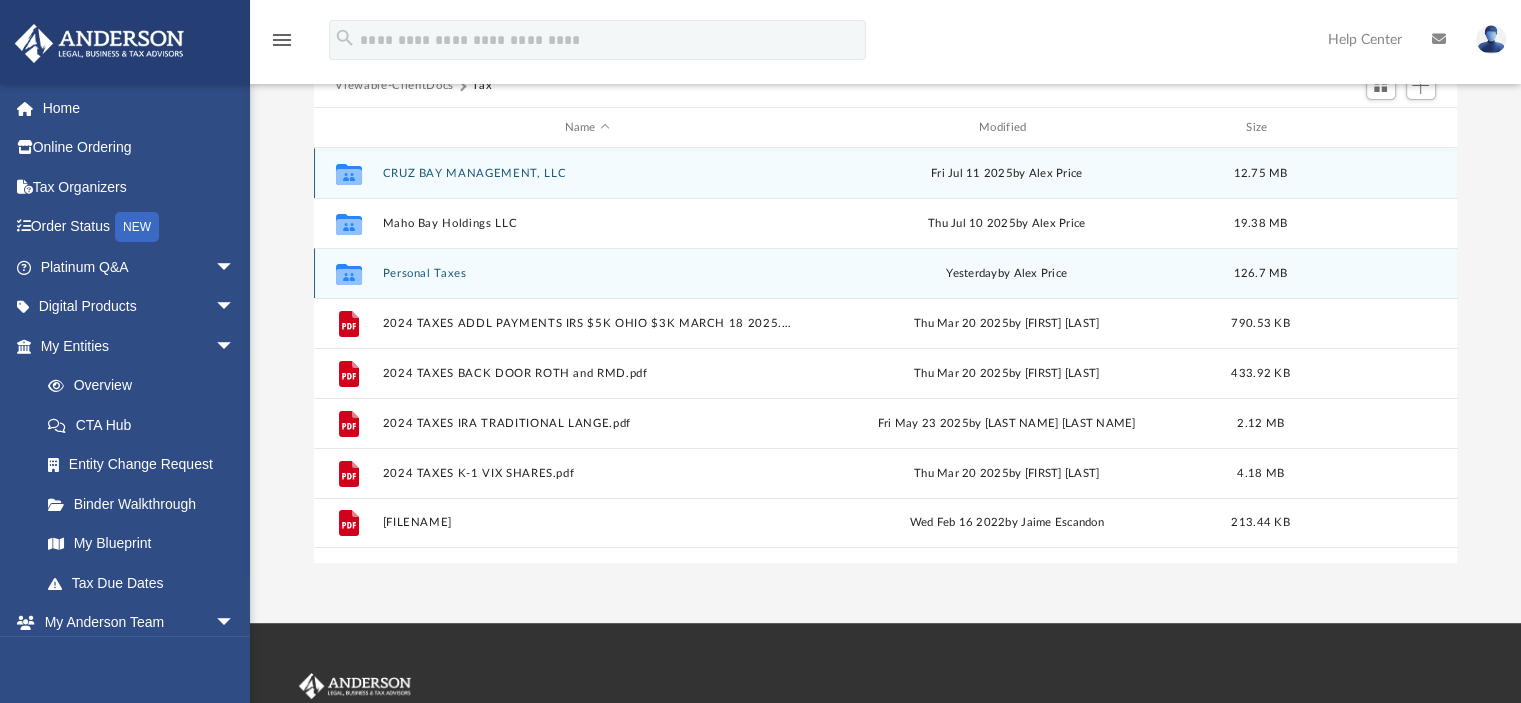 scroll, scrollTop: 100, scrollLeft: 0, axis: vertical 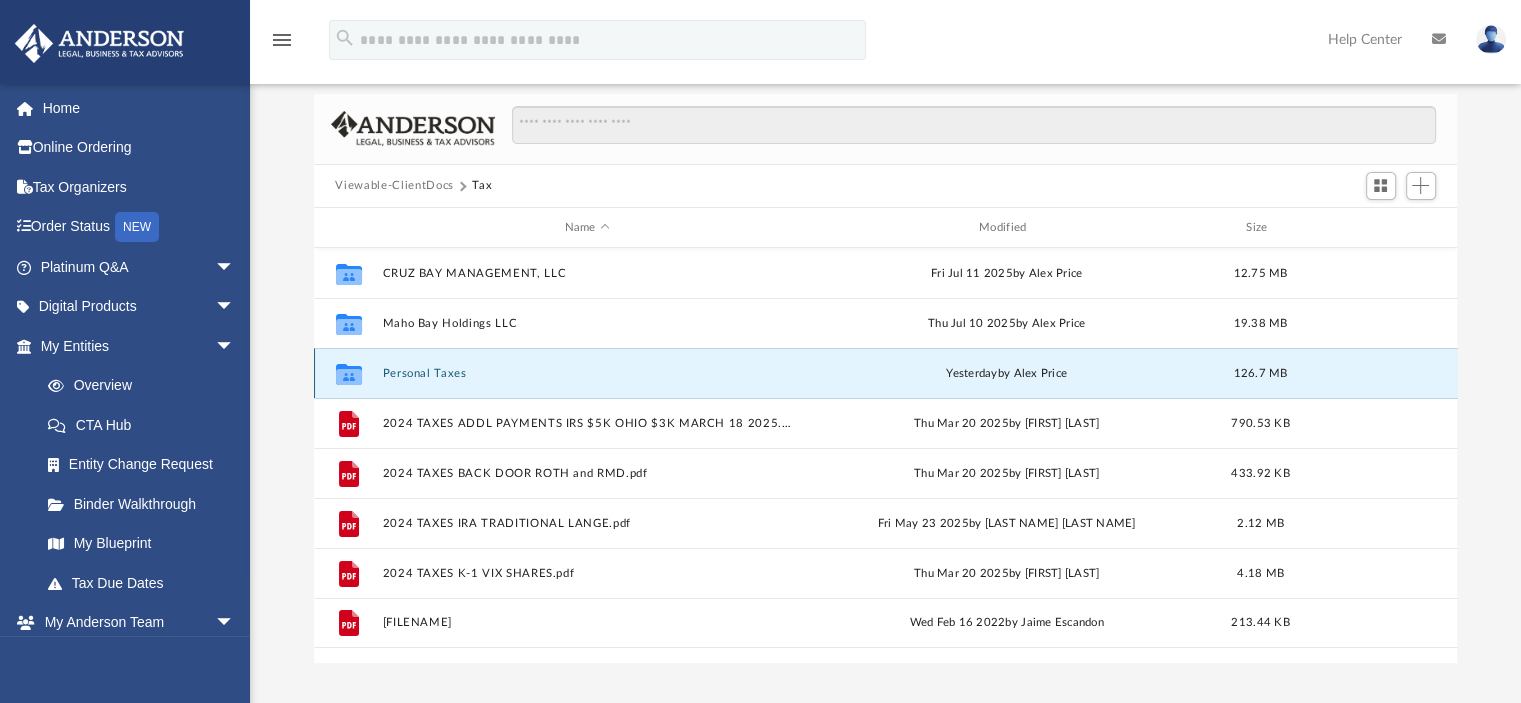 click on "Personal Taxes" at bounding box center (587, 373) 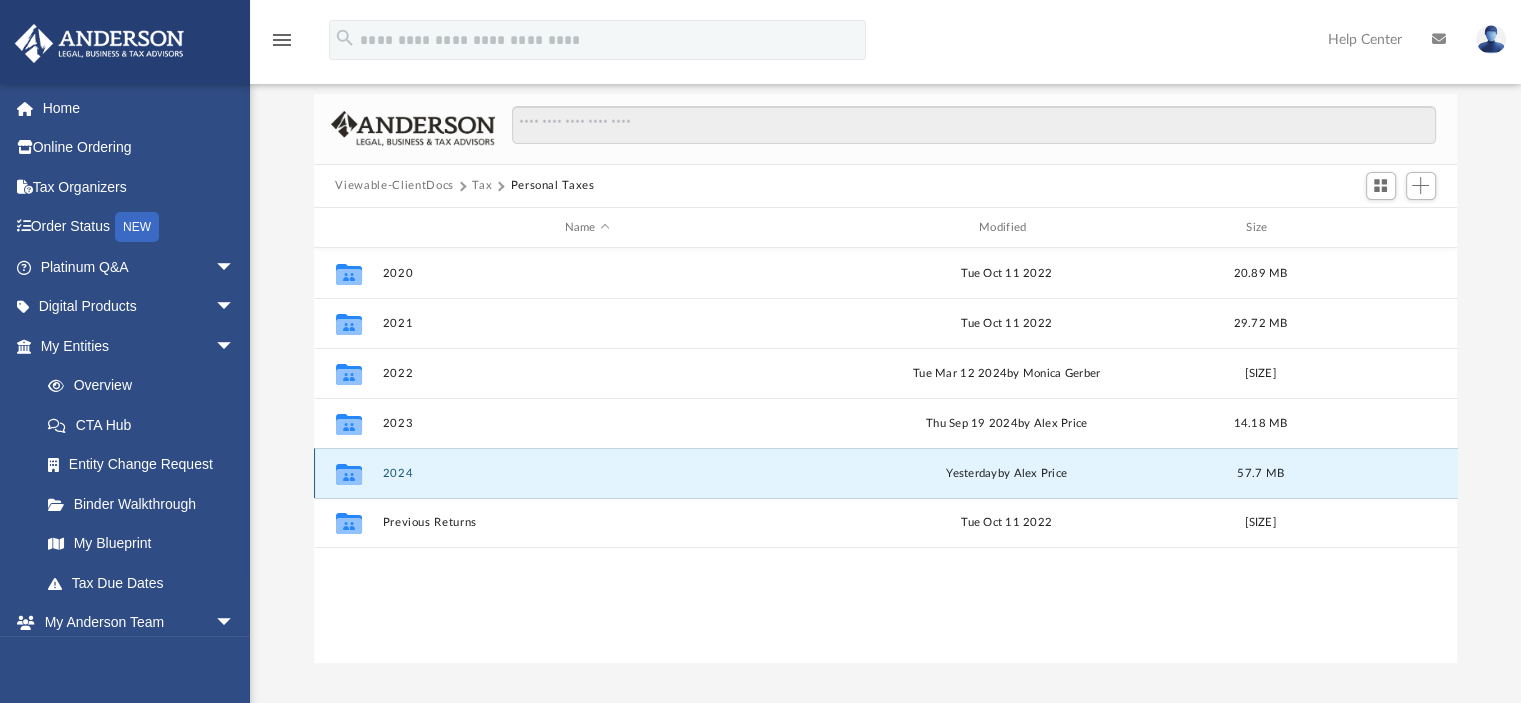 click on "2024" at bounding box center (587, 473) 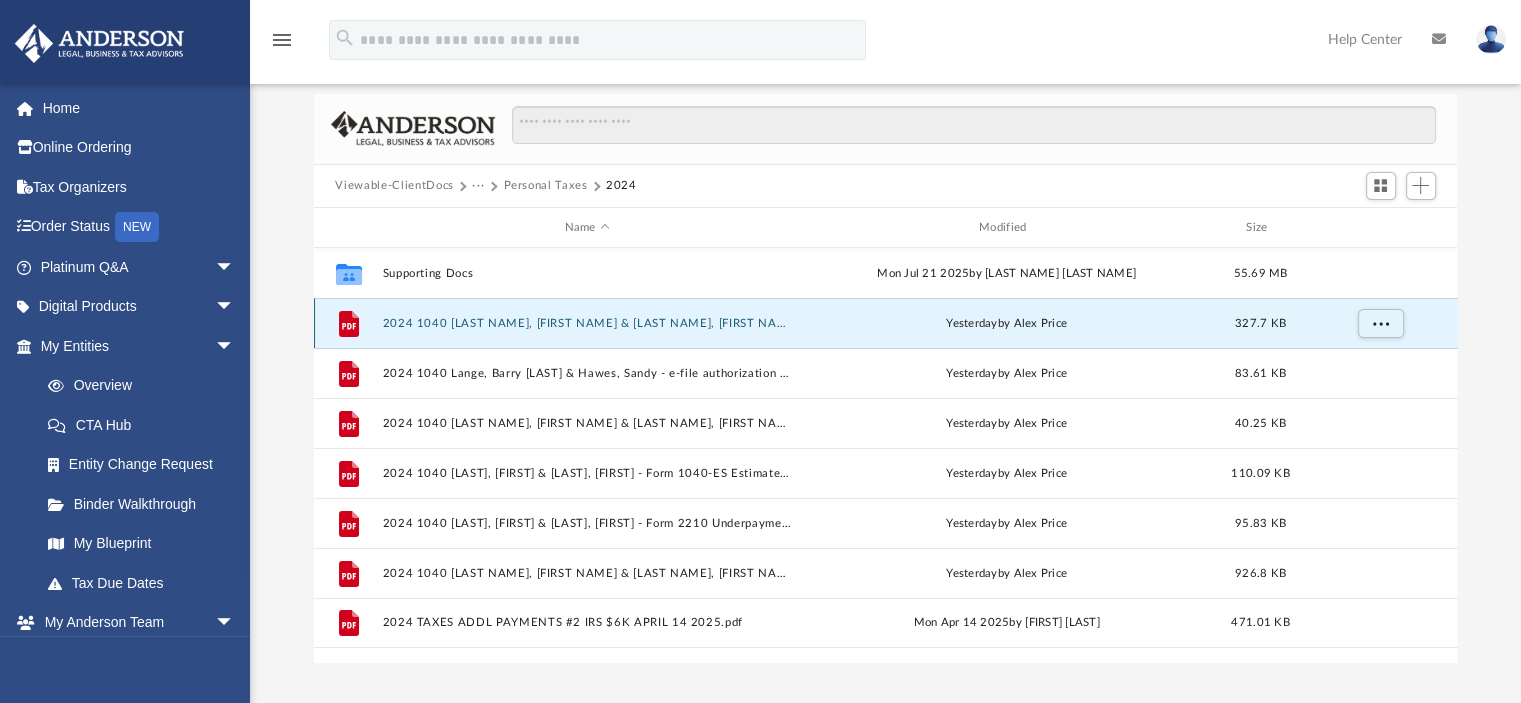 click on "2024 1040 Lange, Barry & Hawes, Sandy (OH Cities) Print, Sign, Mail.pdf" at bounding box center [587, 323] 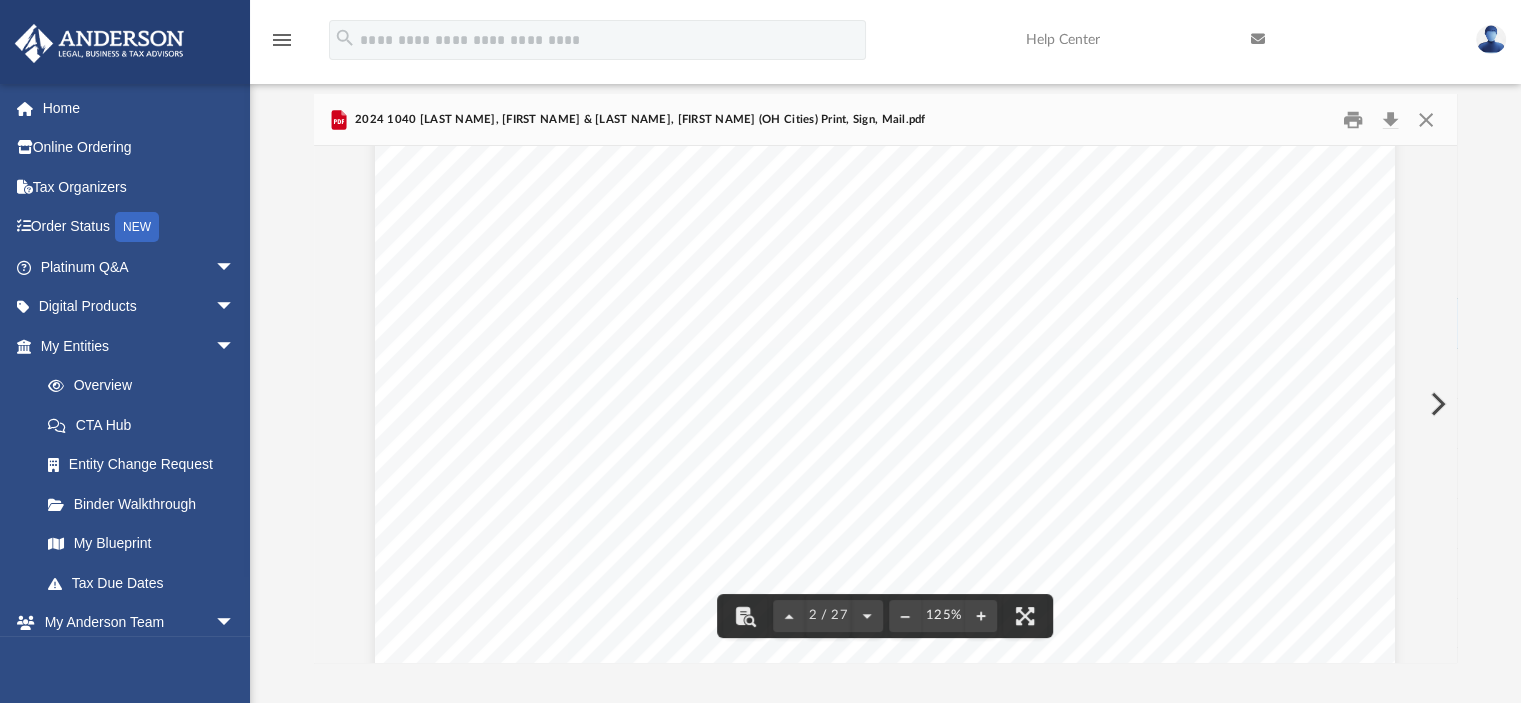 scroll, scrollTop: 1200, scrollLeft: 0, axis: vertical 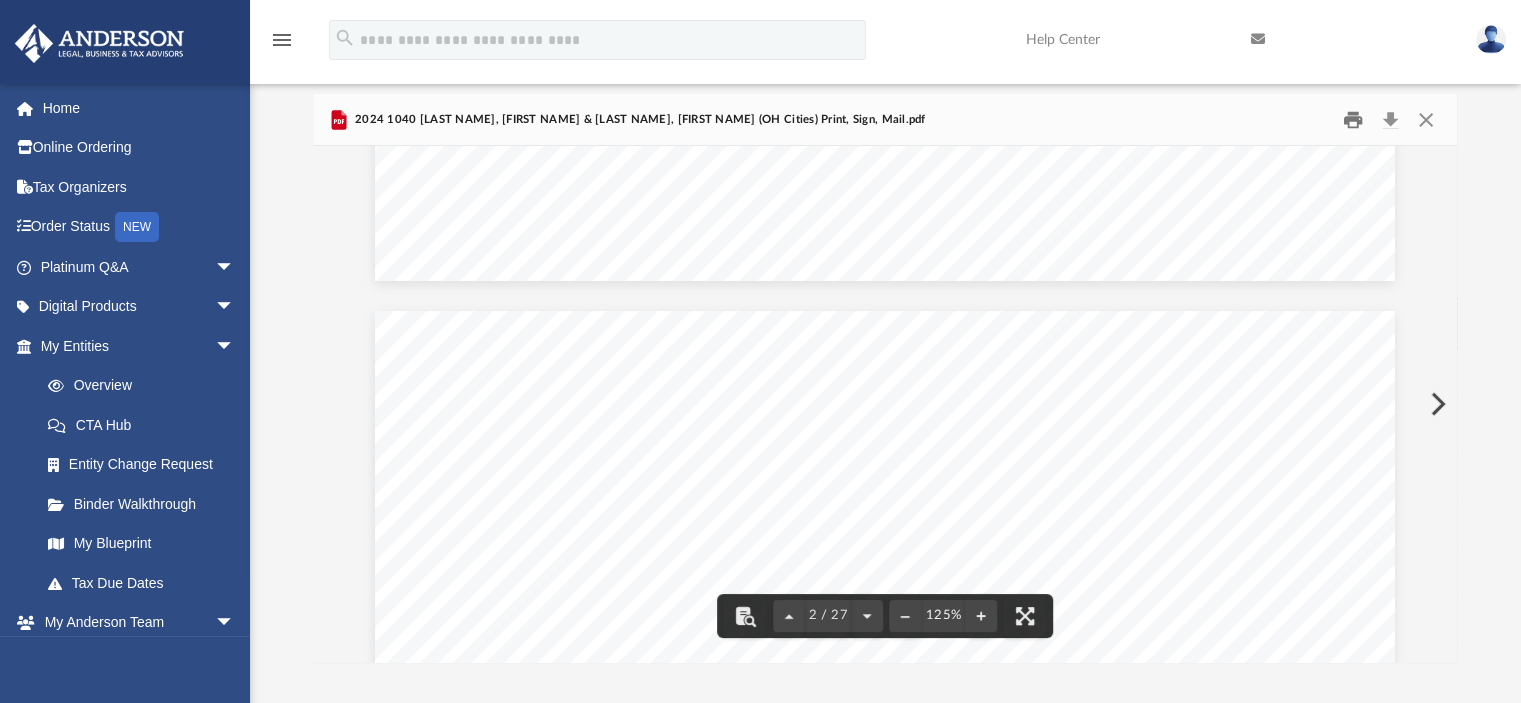 click at bounding box center [1353, 119] 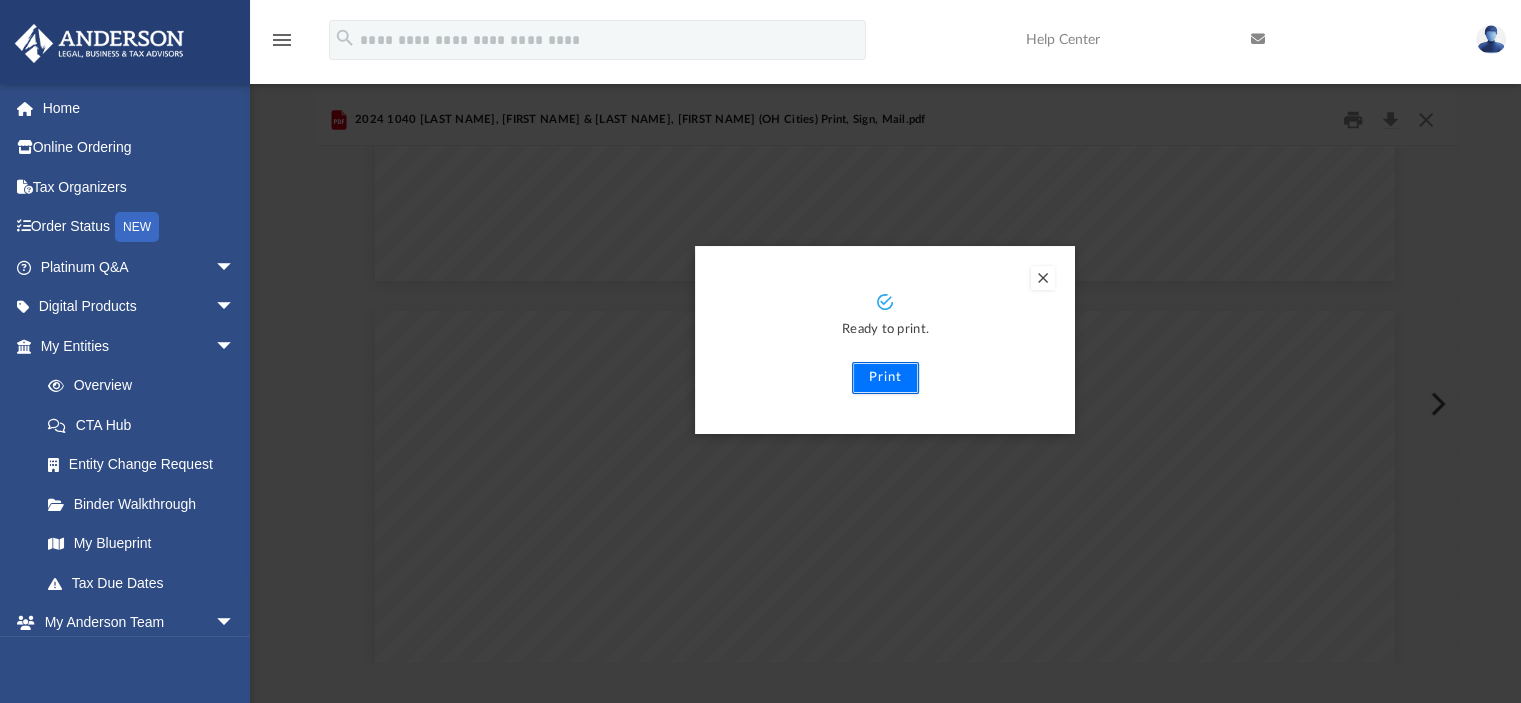 click on "Print" at bounding box center (885, 378) 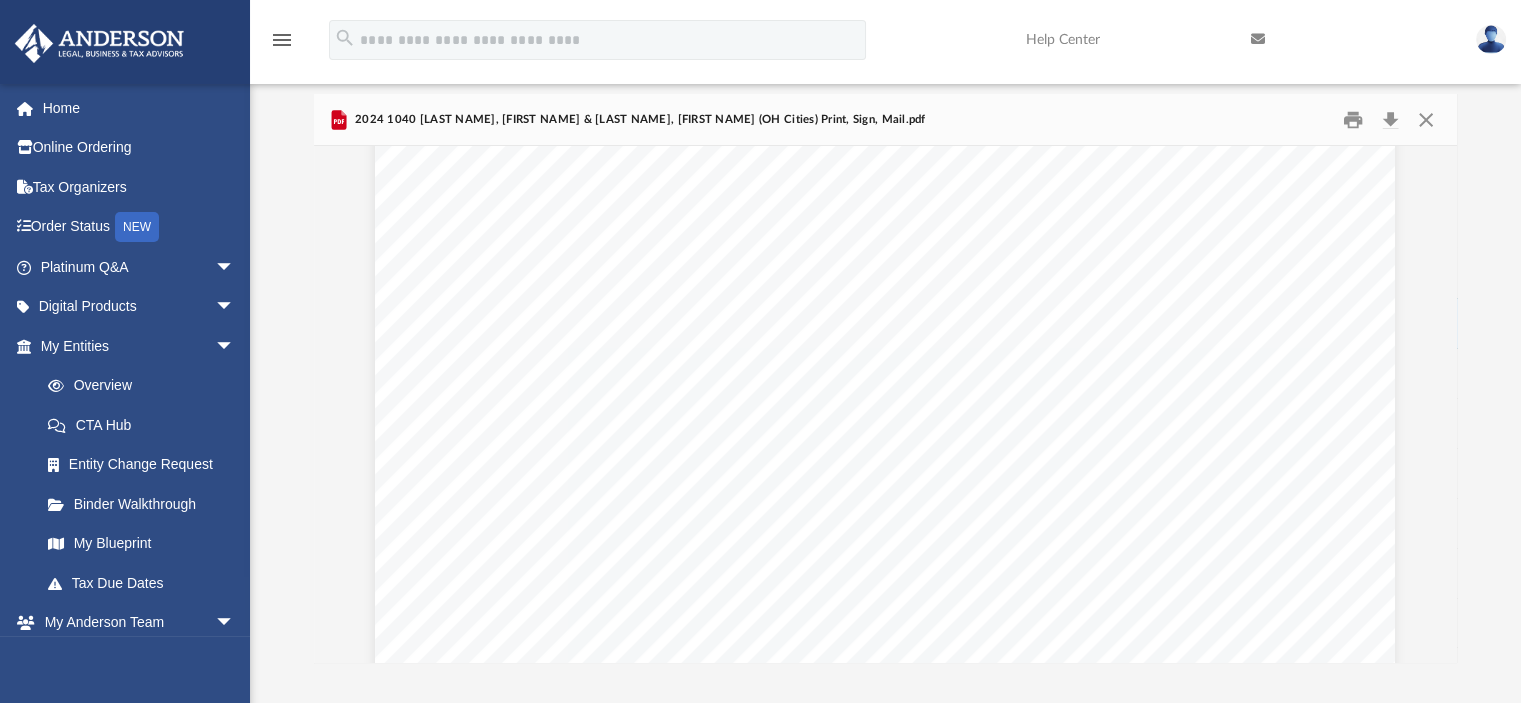 scroll, scrollTop: 34100, scrollLeft: 0, axis: vertical 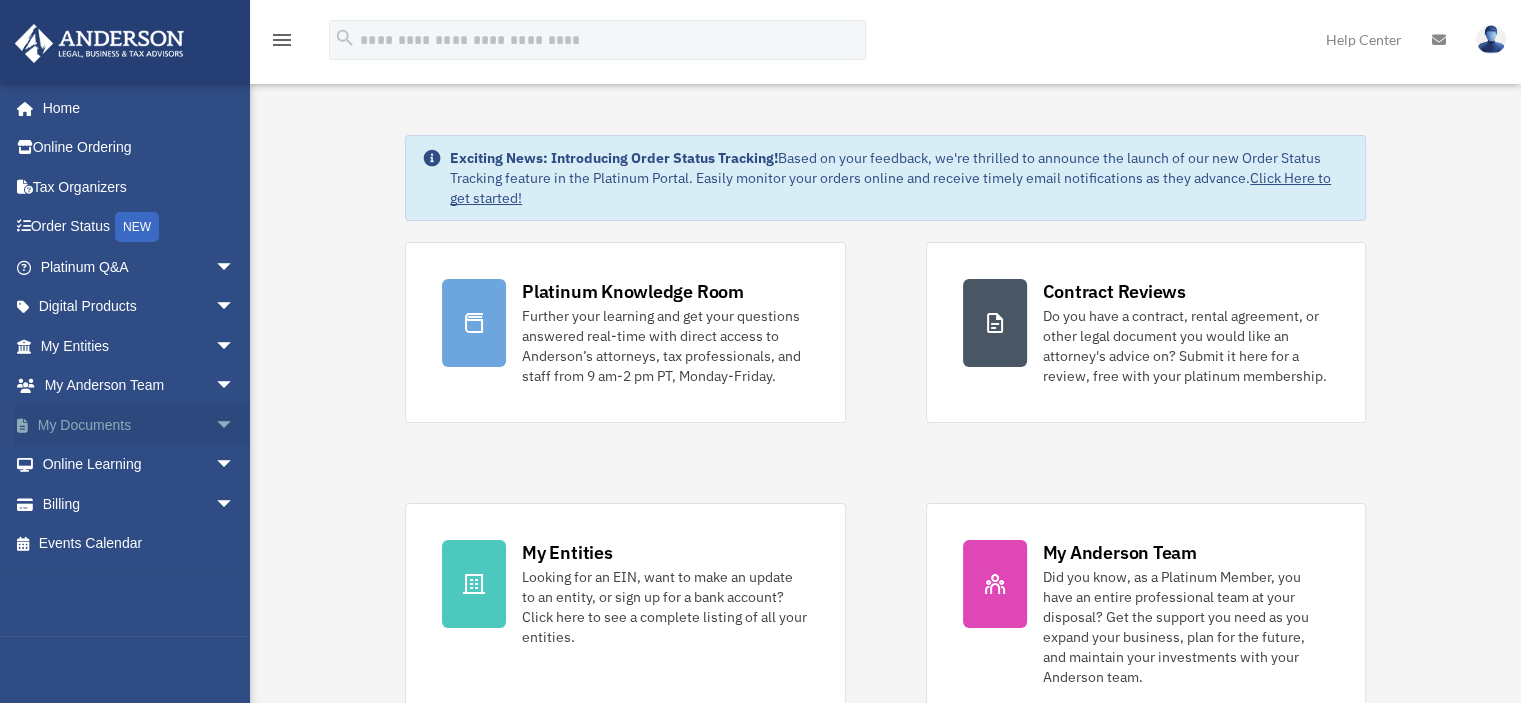 click on "My Documents arrow_drop_down" at bounding box center (139, 425) 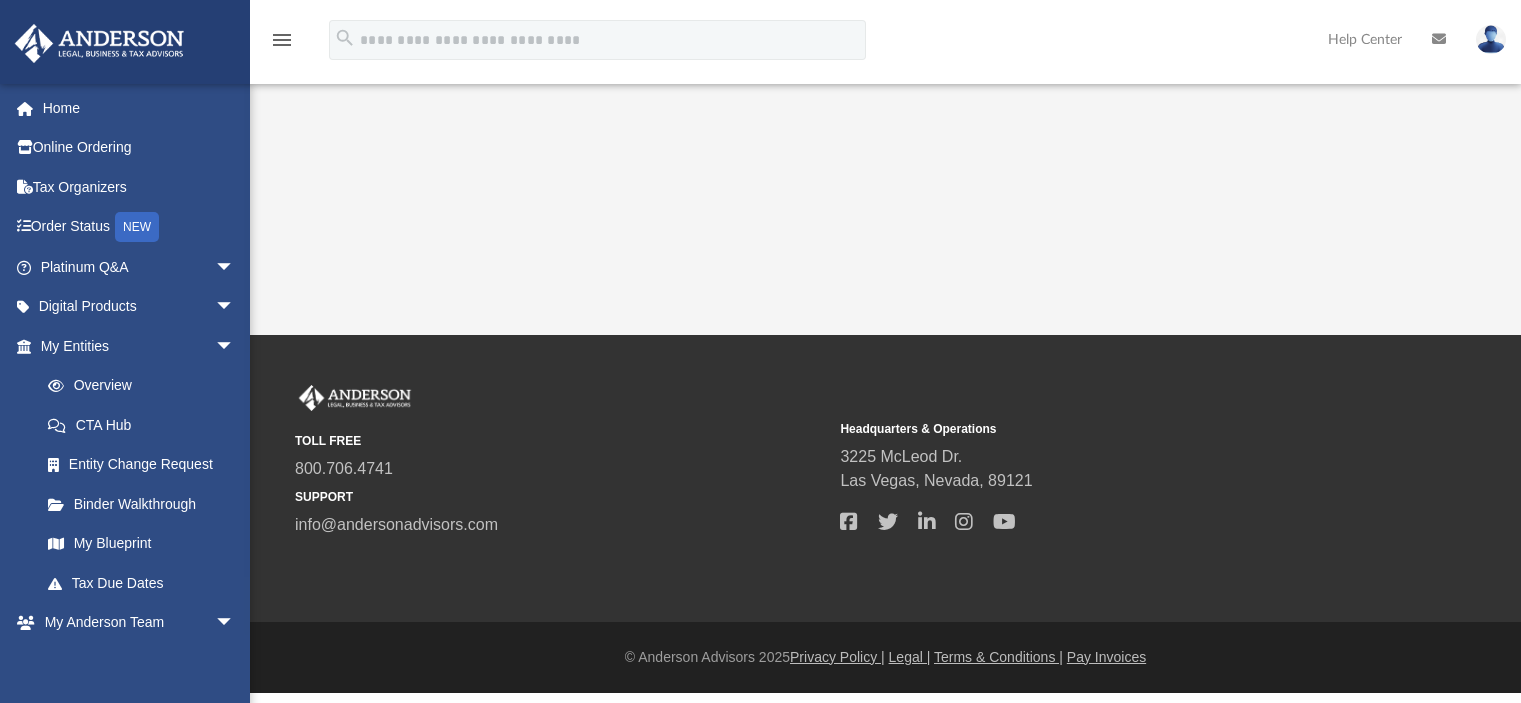 scroll, scrollTop: 0, scrollLeft: 0, axis: both 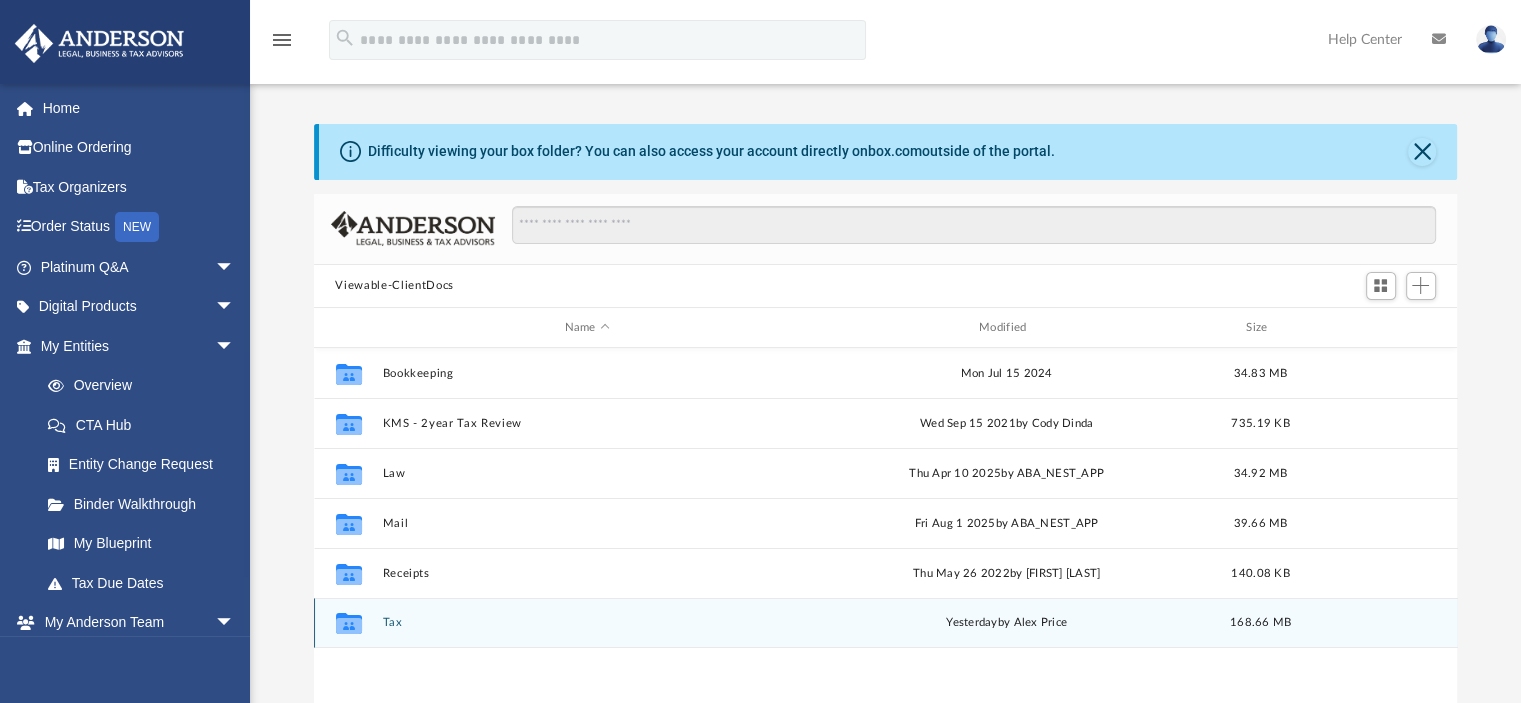 click on "Tax" at bounding box center (587, 623) 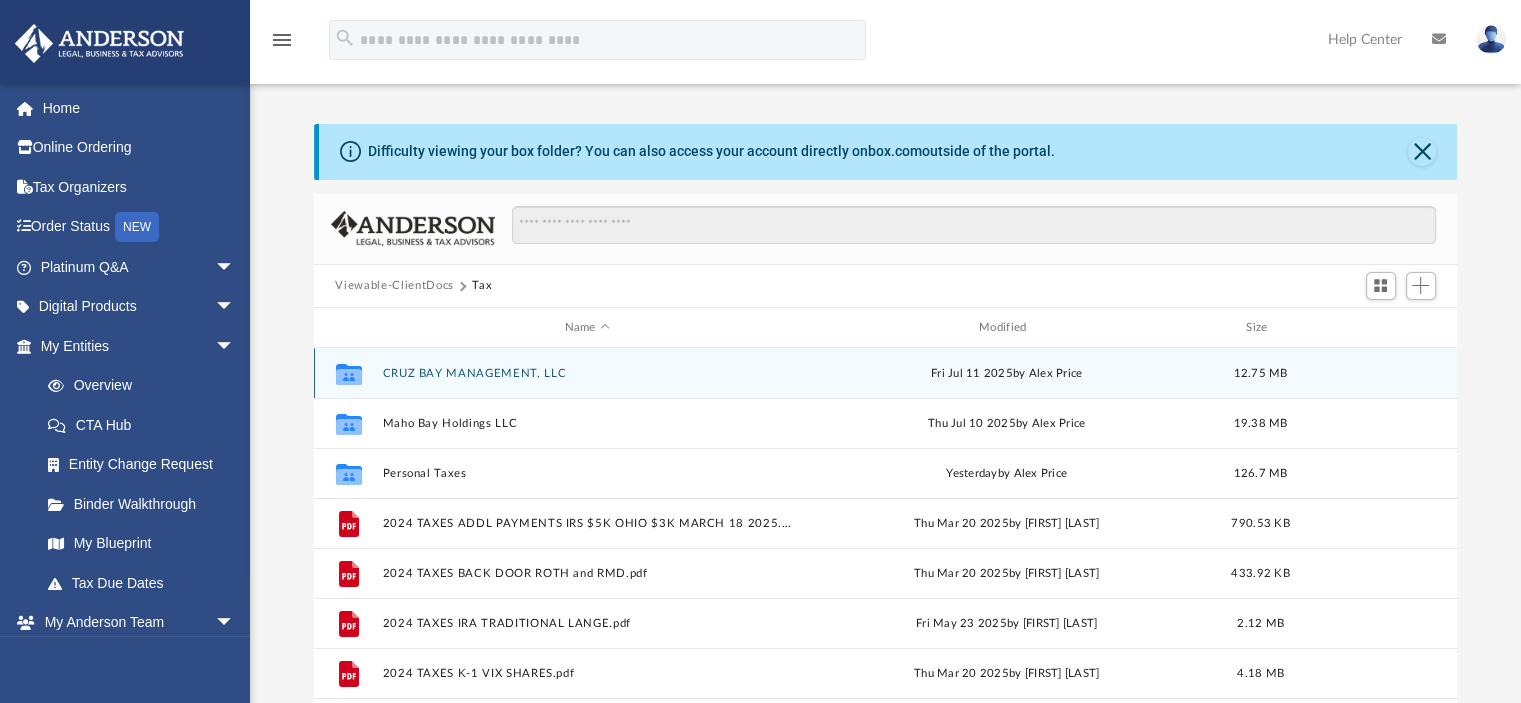 scroll, scrollTop: 100, scrollLeft: 0, axis: vertical 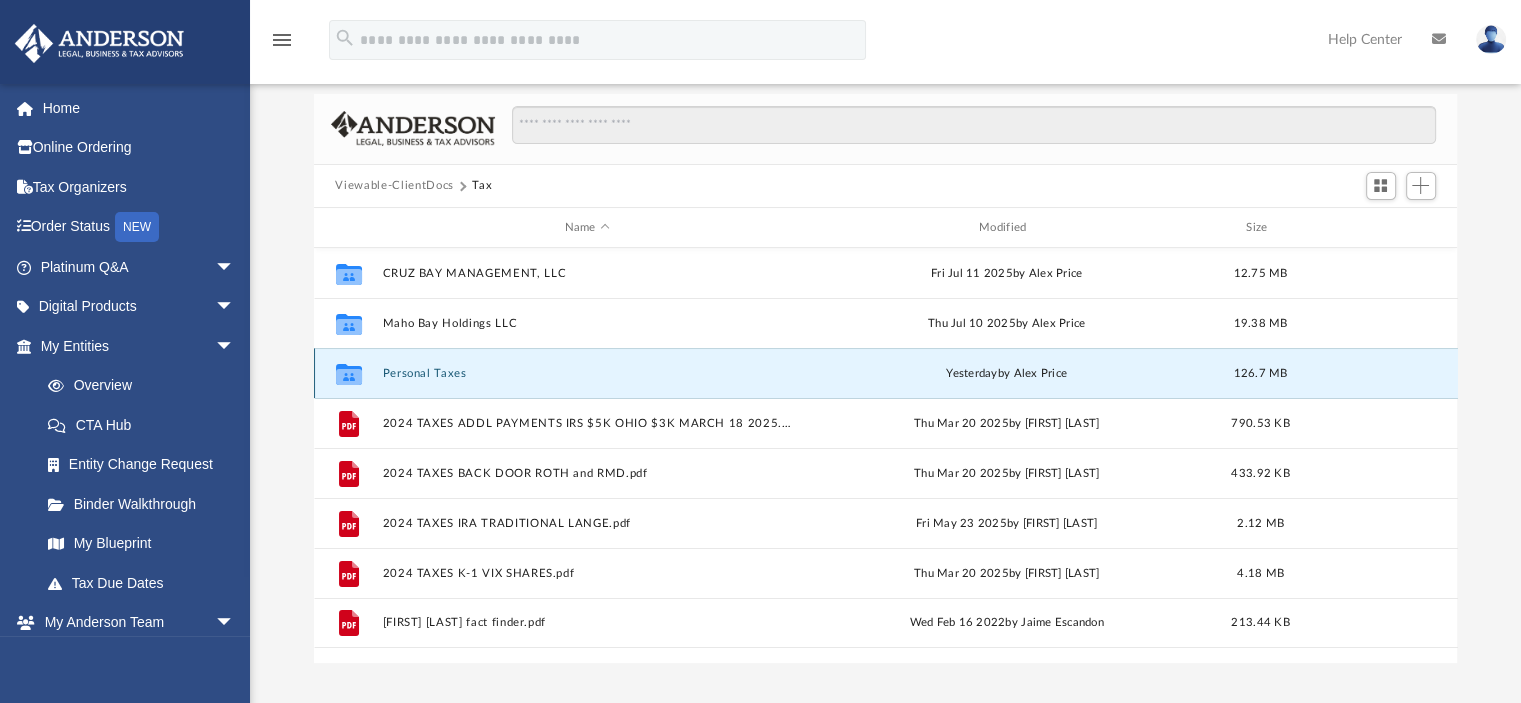click on "Personal Taxes" at bounding box center (587, 373) 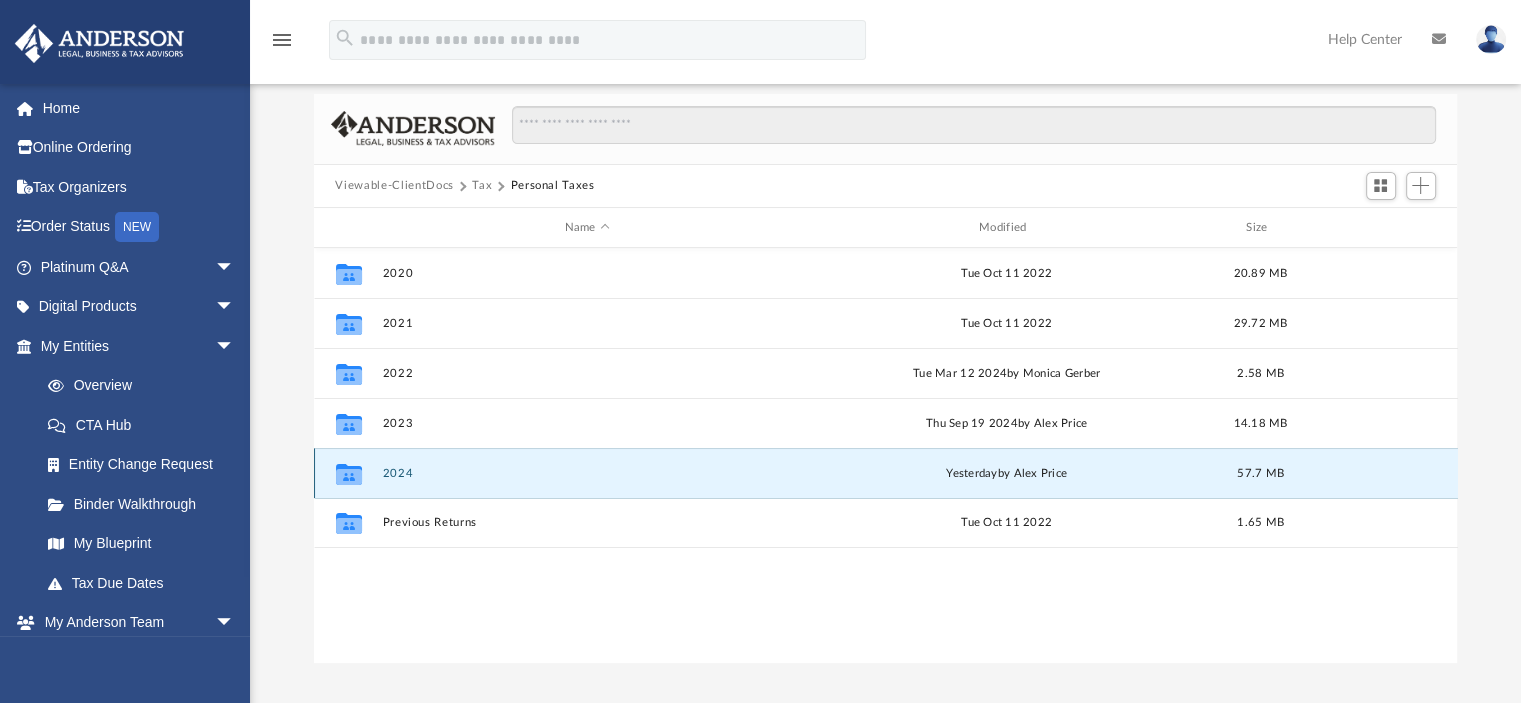 click on "2024" at bounding box center [587, 473] 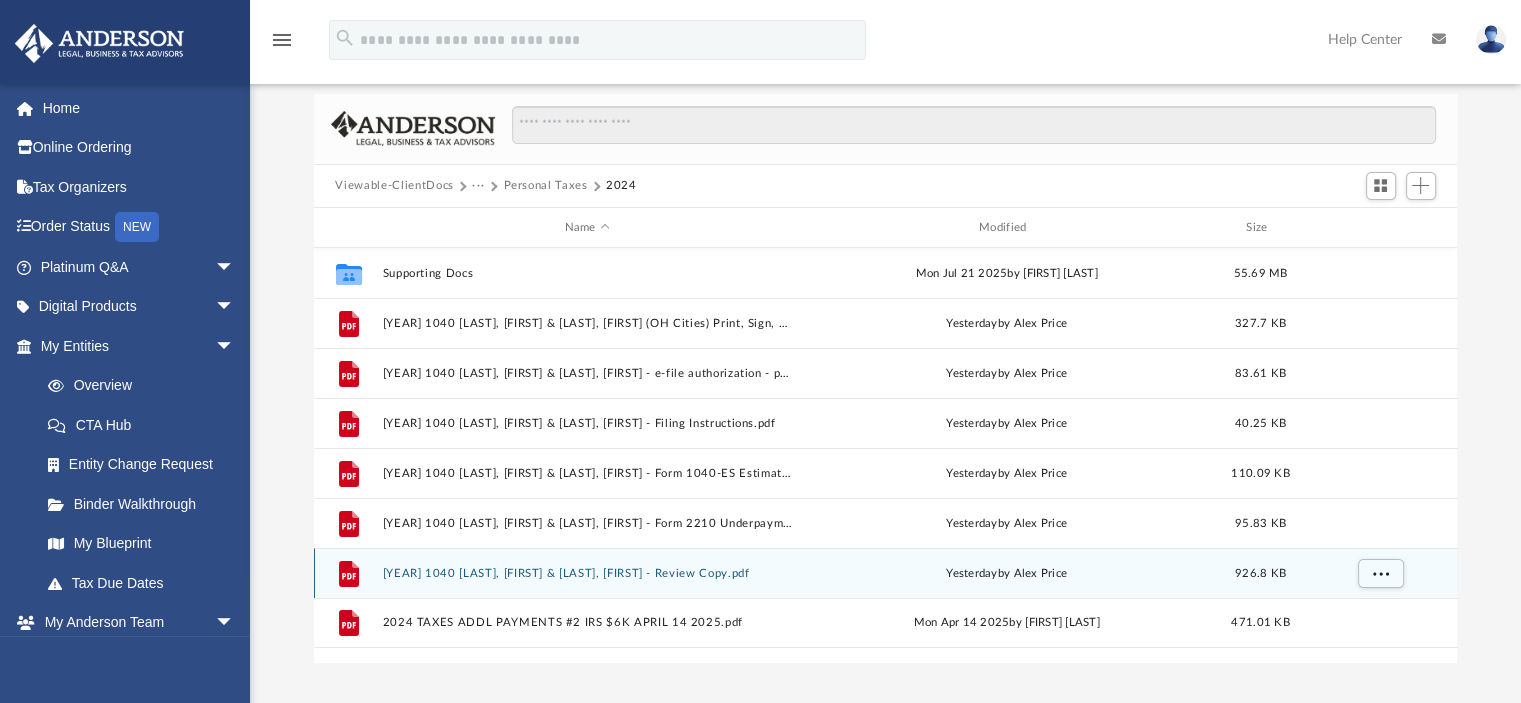 click on "2024 1040 Lange, Barry & Hawes, Sandy- Review Copy.pdf" at bounding box center [587, 573] 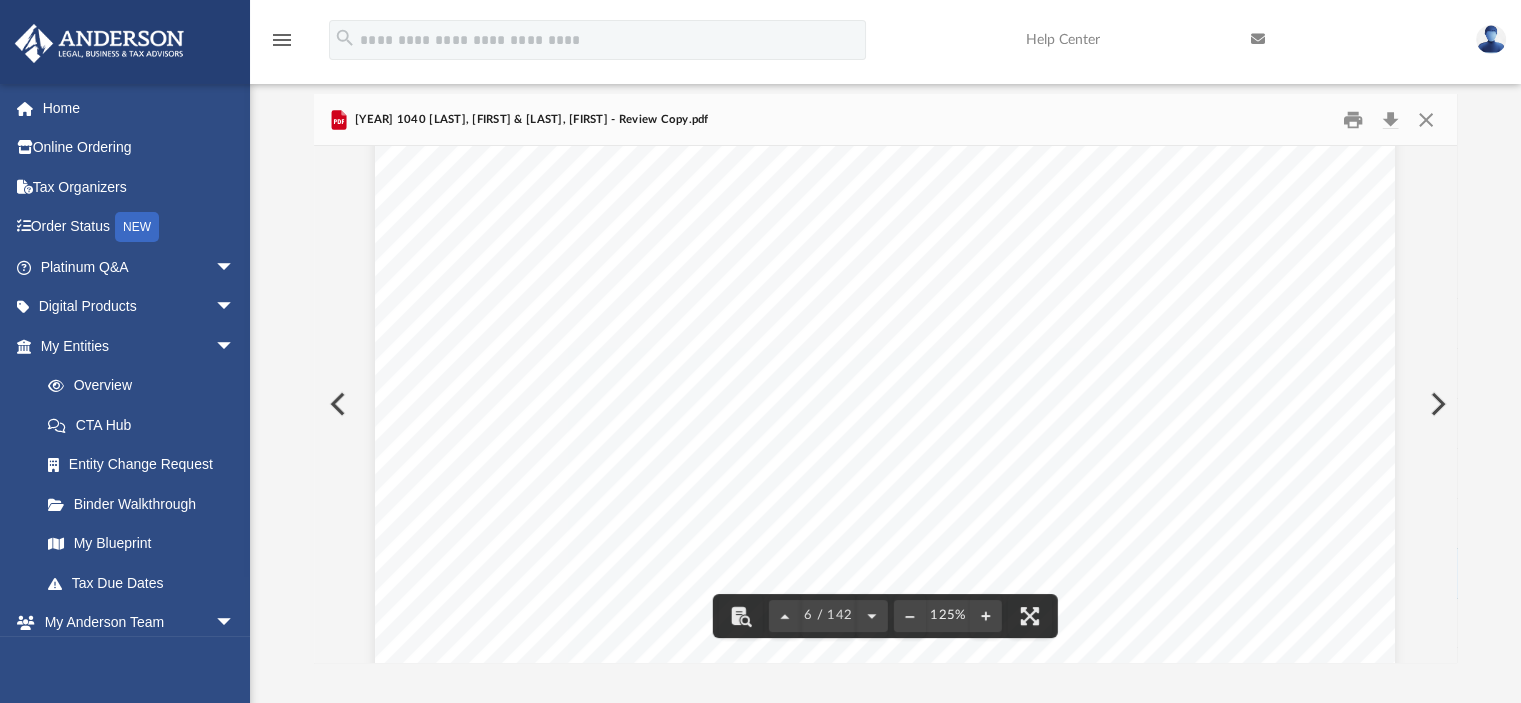 scroll, scrollTop: 6600, scrollLeft: 0, axis: vertical 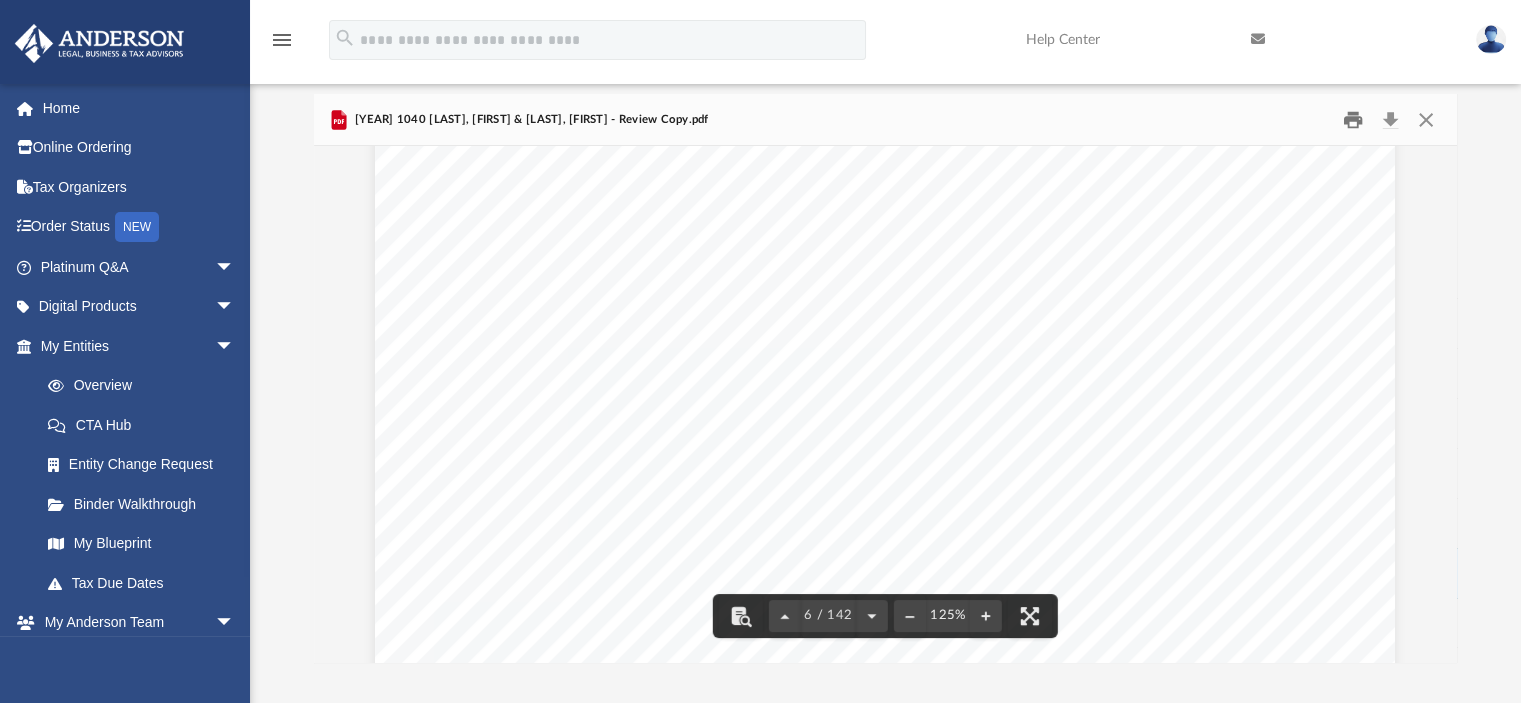 click at bounding box center [1353, 119] 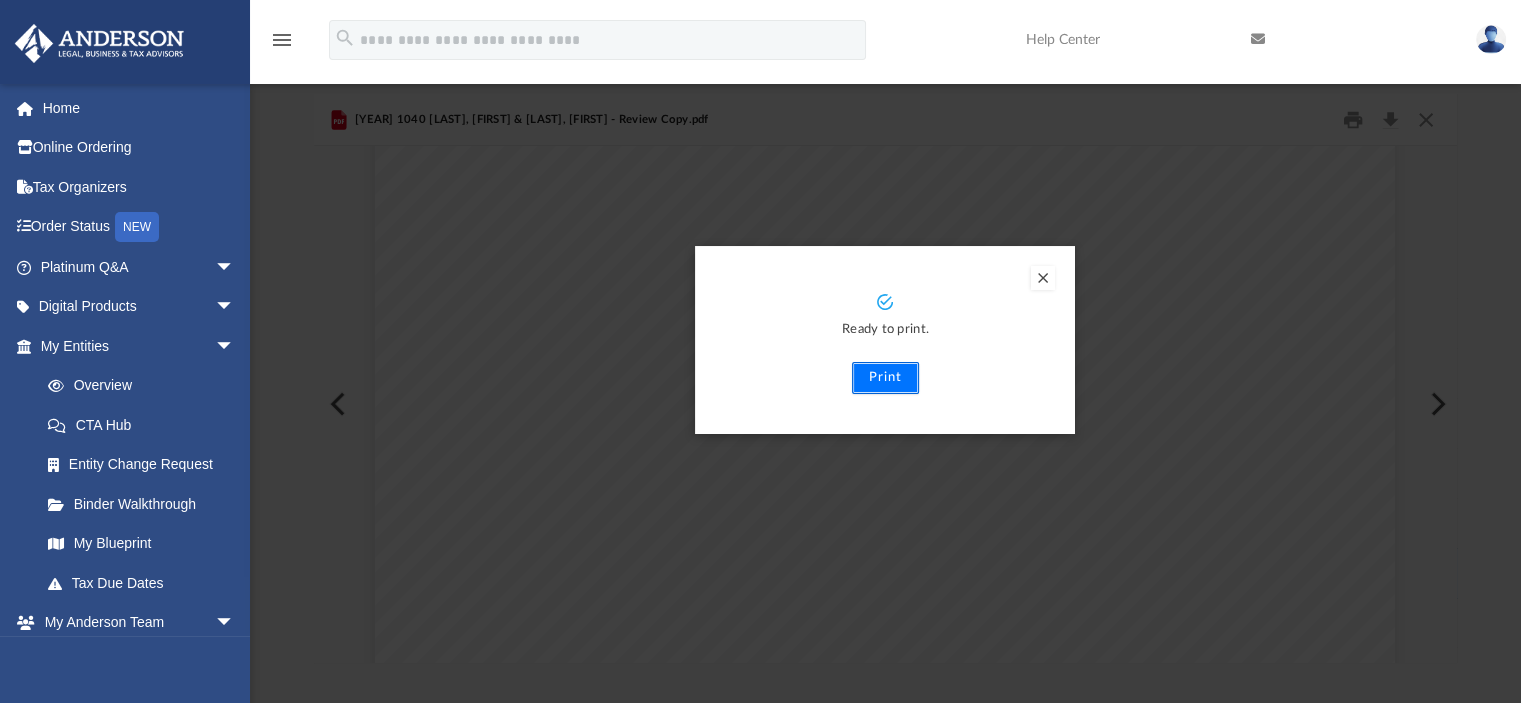 click on "Print" at bounding box center (885, 378) 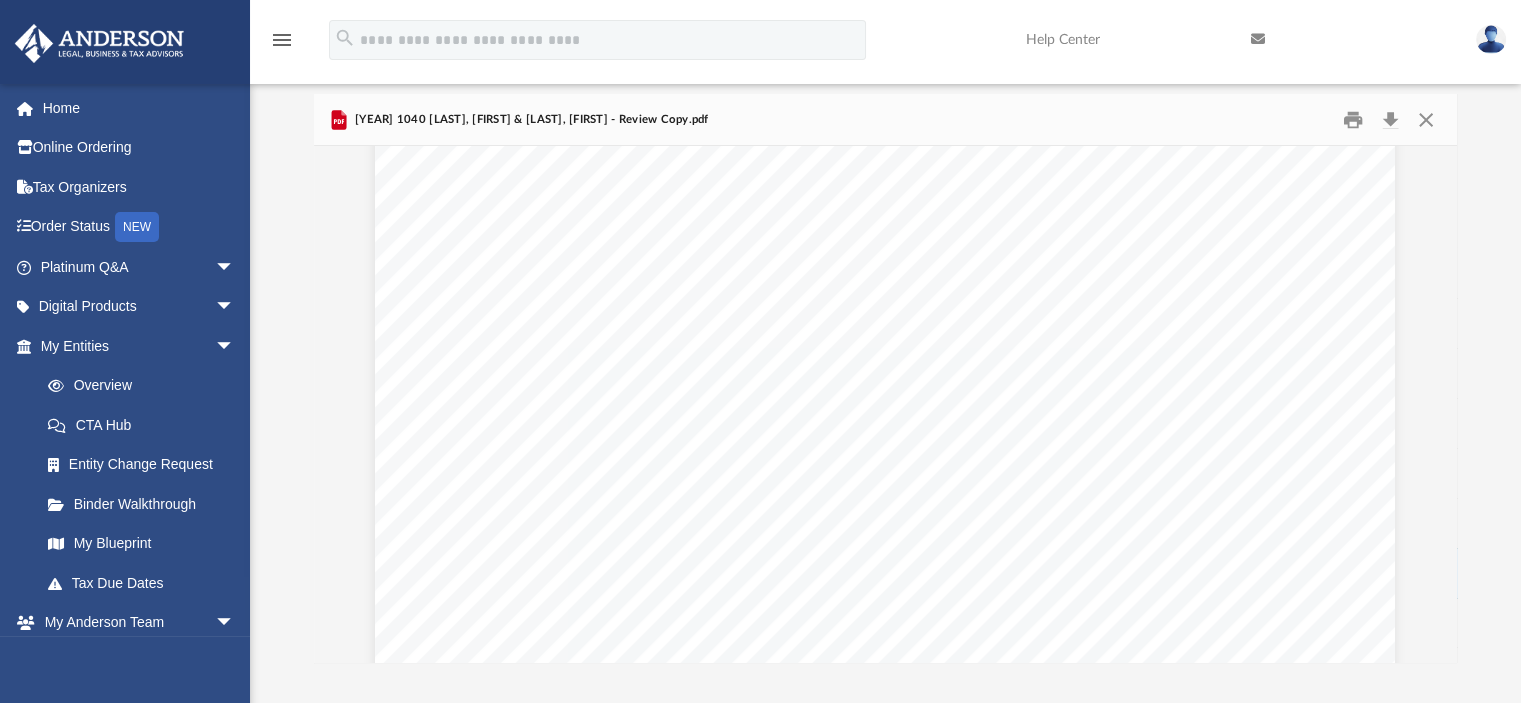 click on "menu" at bounding box center (282, 40) 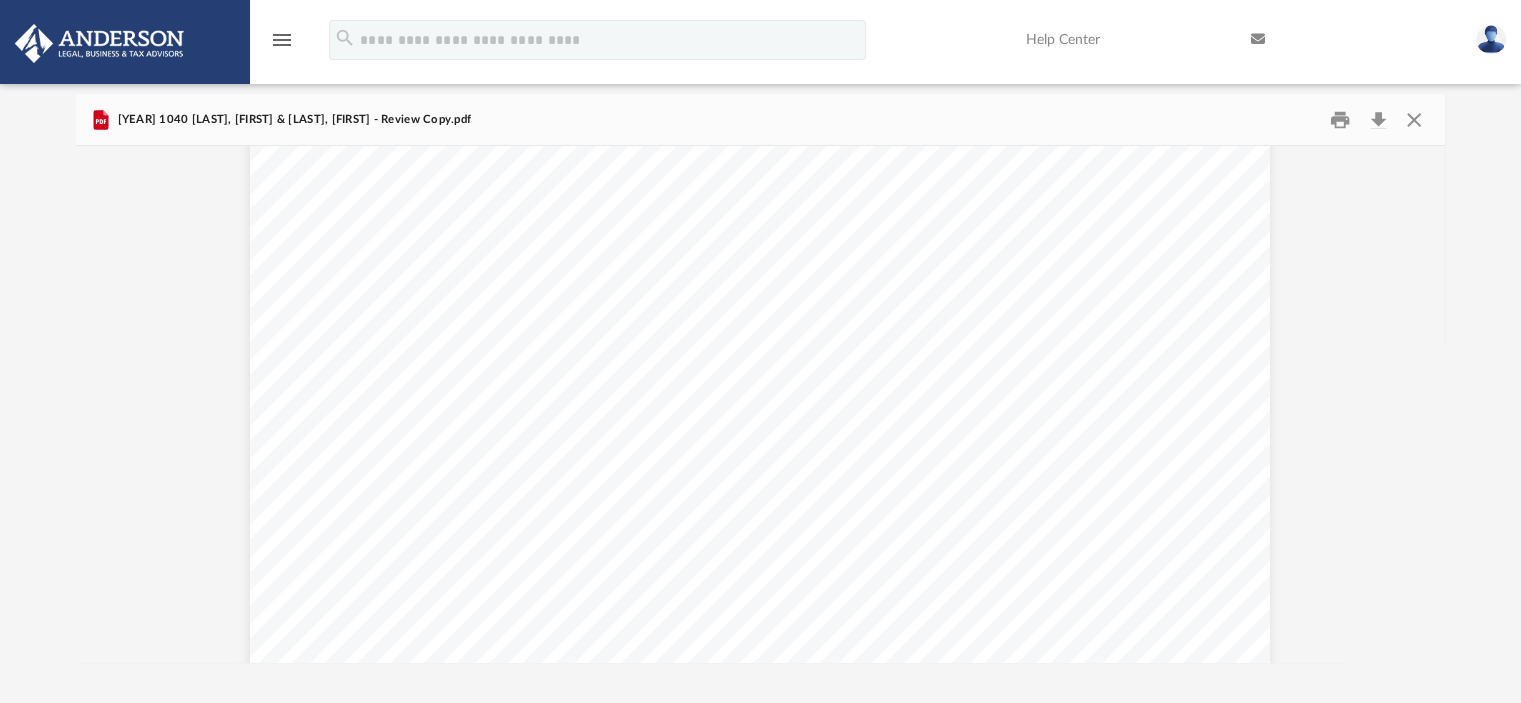 scroll, scrollTop: 16, scrollLeft: 16, axis: both 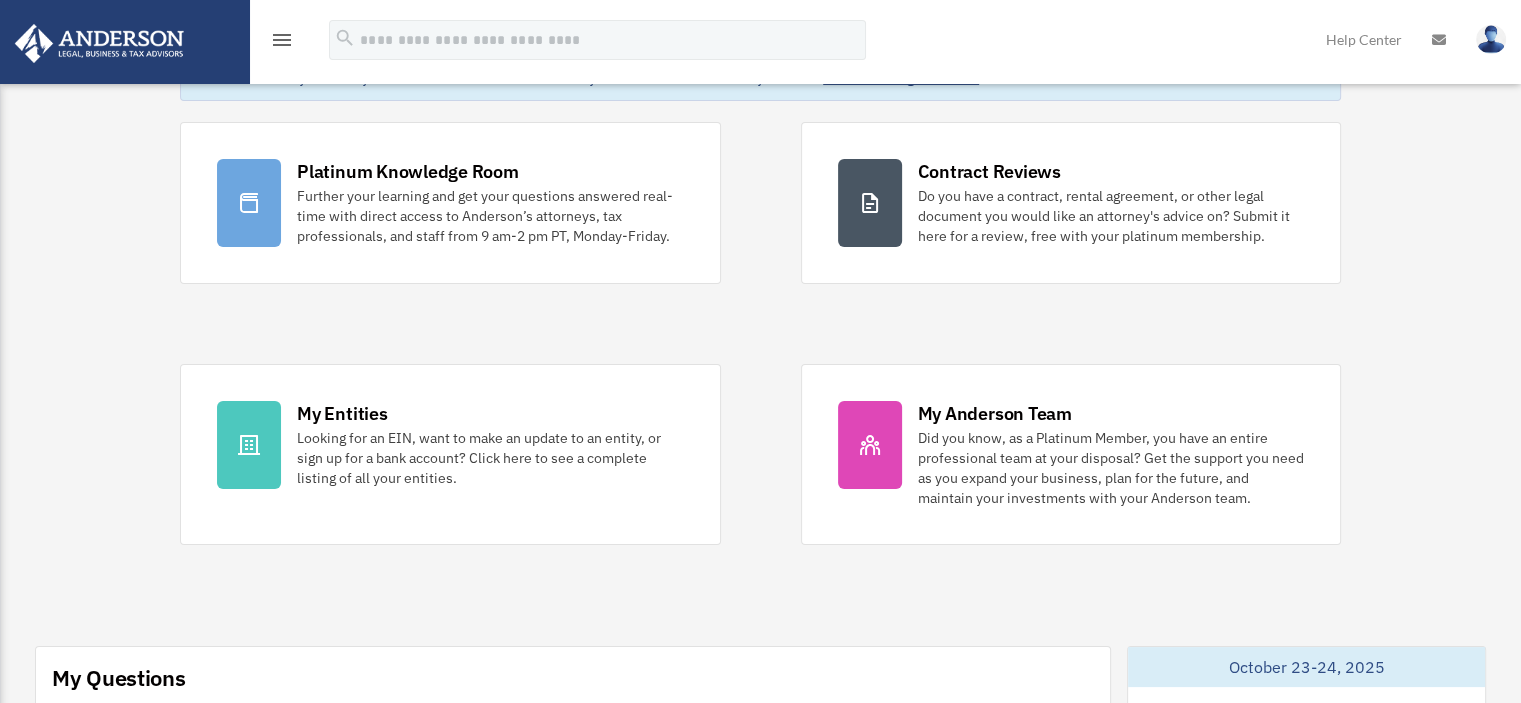 click at bounding box center (99, 43) 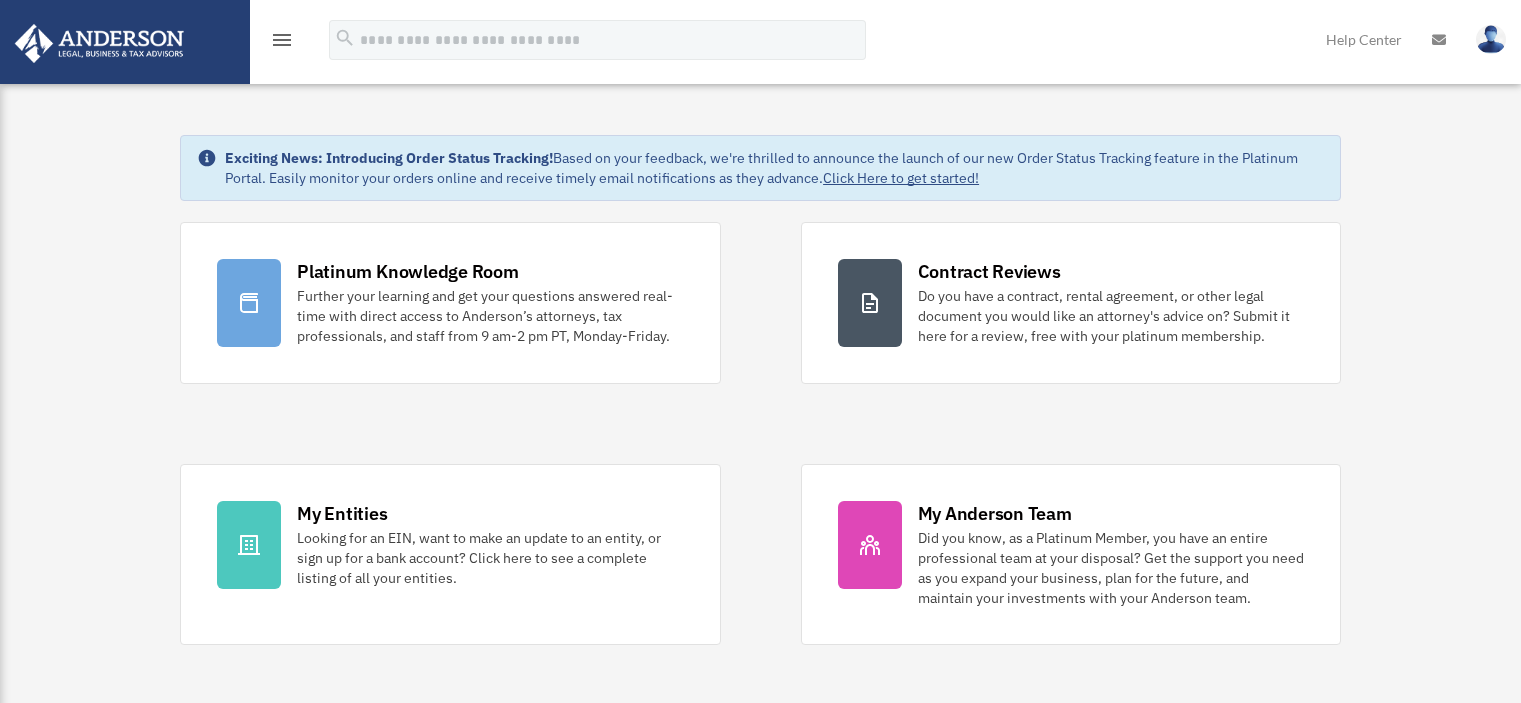 scroll, scrollTop: 0, scrollLeft: 0, axis: both 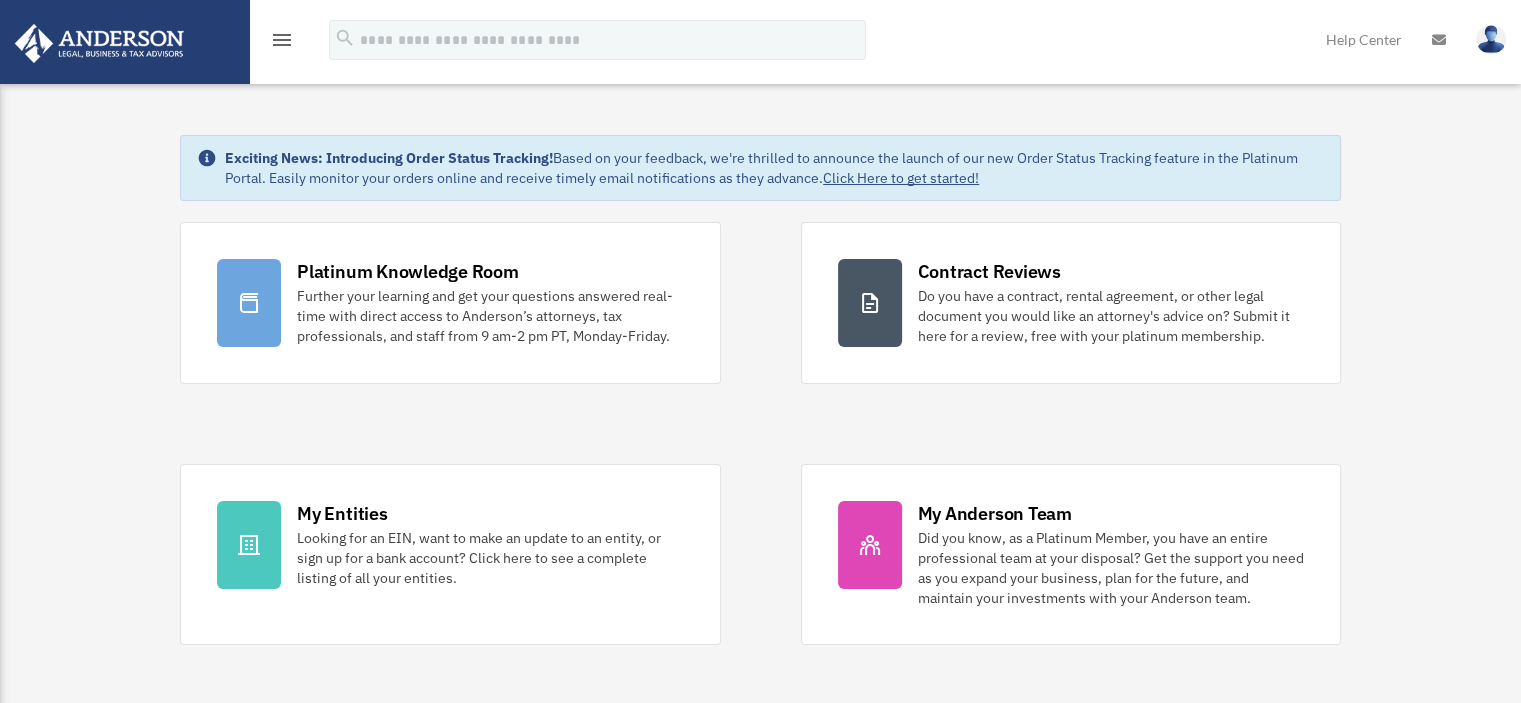 click on "menu" at bounding box center (282, 40) 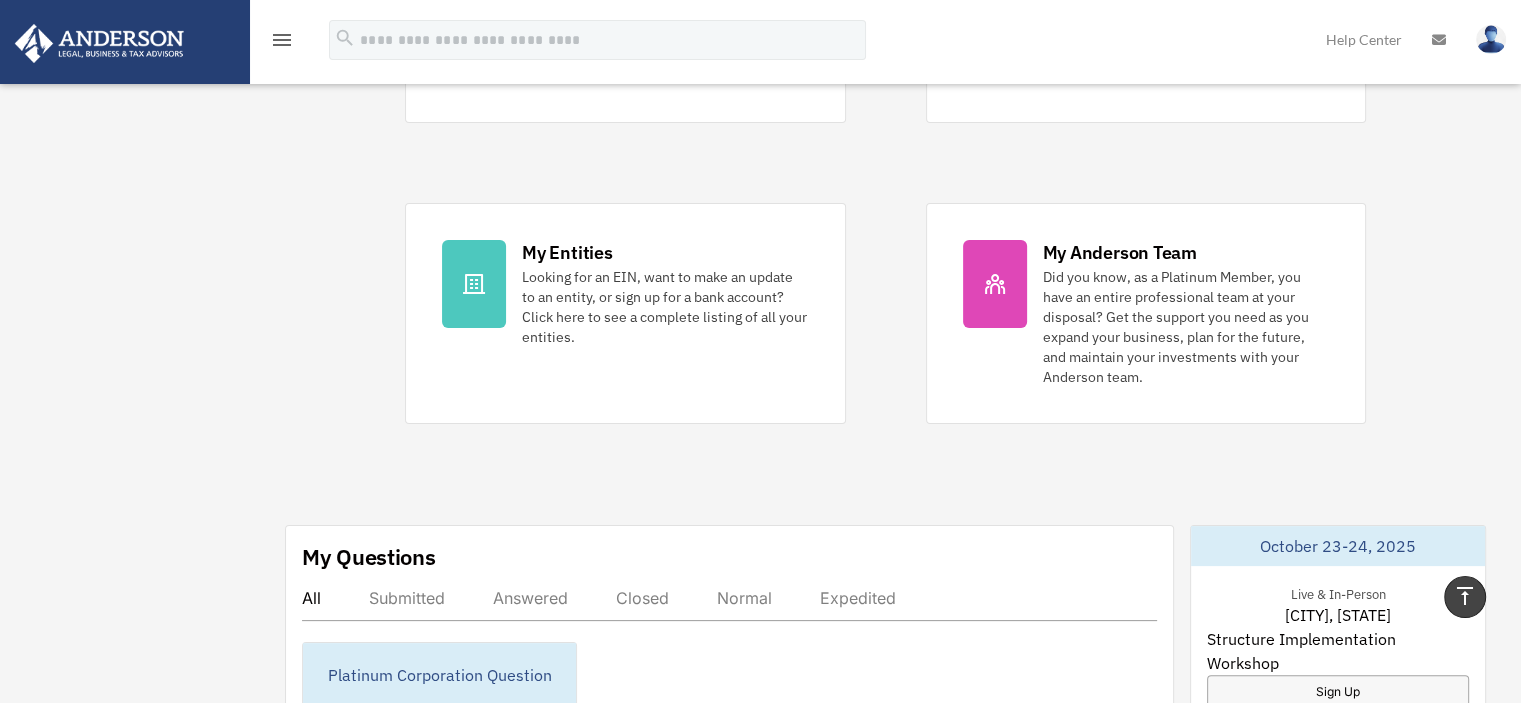 scroll, scrollTop: 100, scrollLeft: 0, axis: vertical 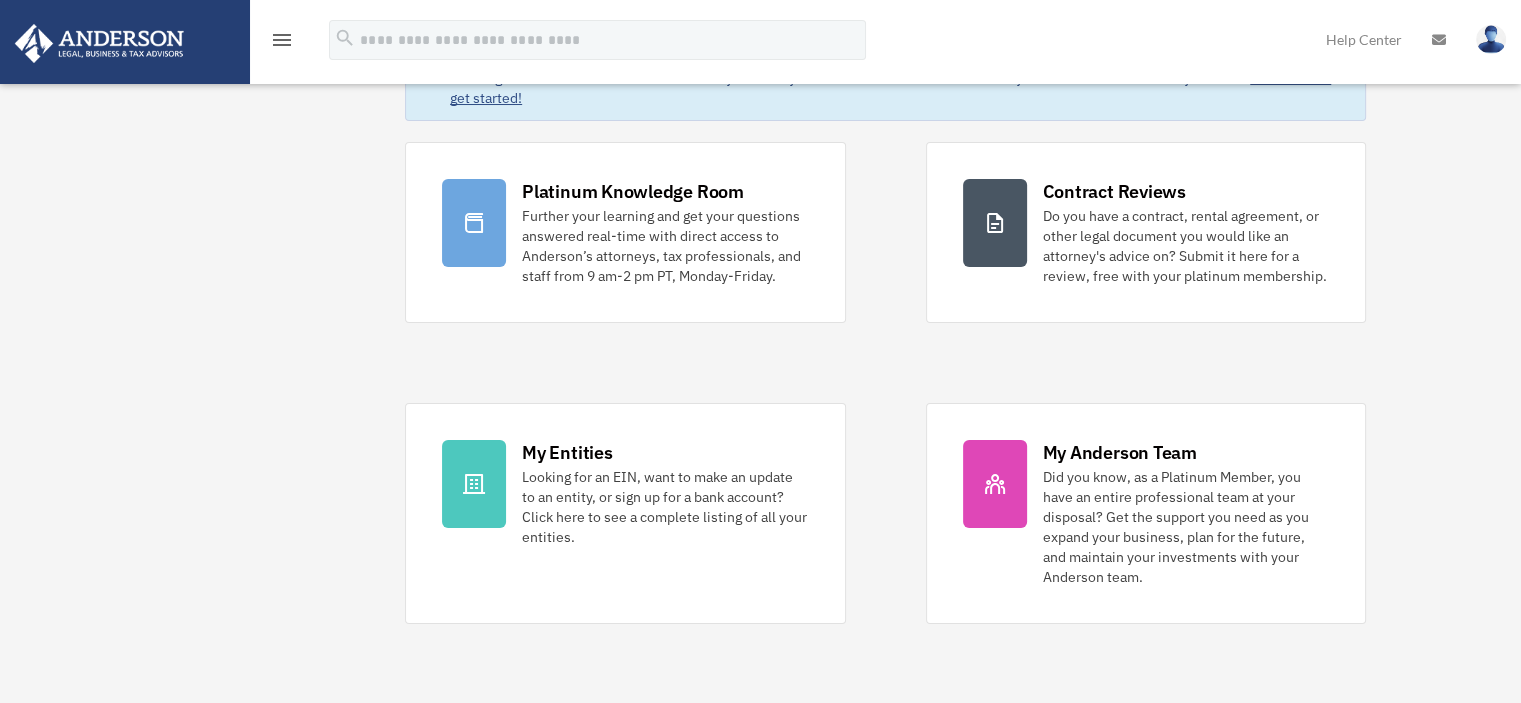 click at bounding box center [99, 43] 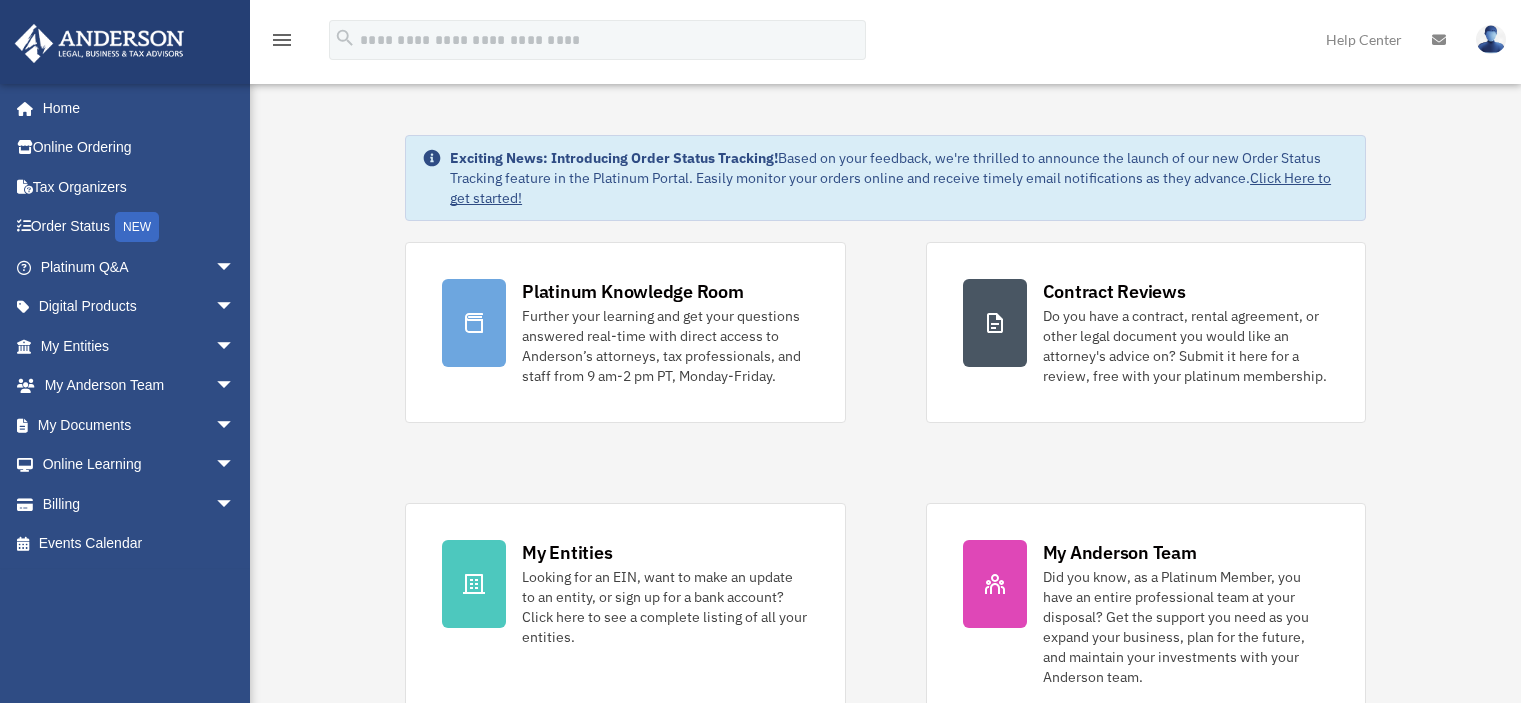 scroll, scrollTop: 0, scrollLeft: 0, axis: both 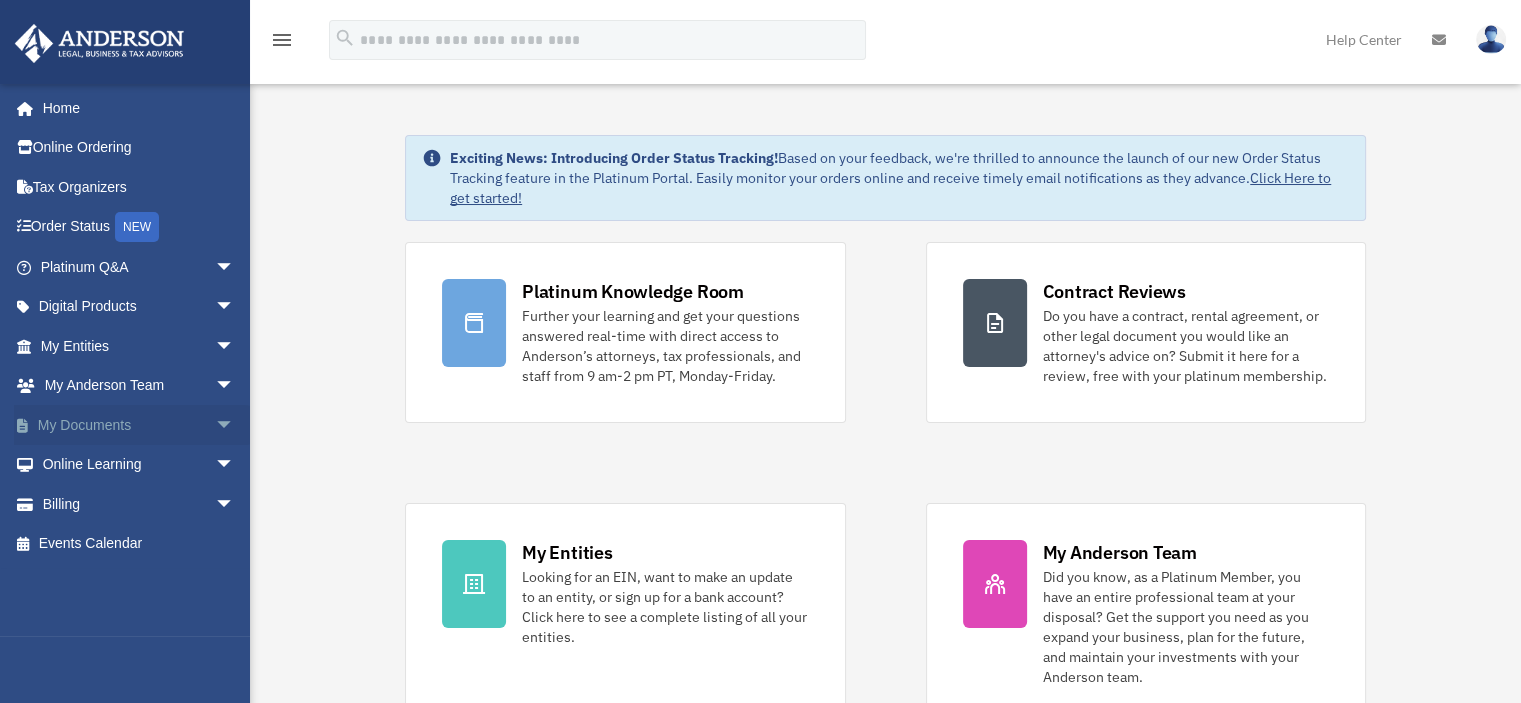 click on "My Documents arrow_drop_down" at bounding box center (139, 425) 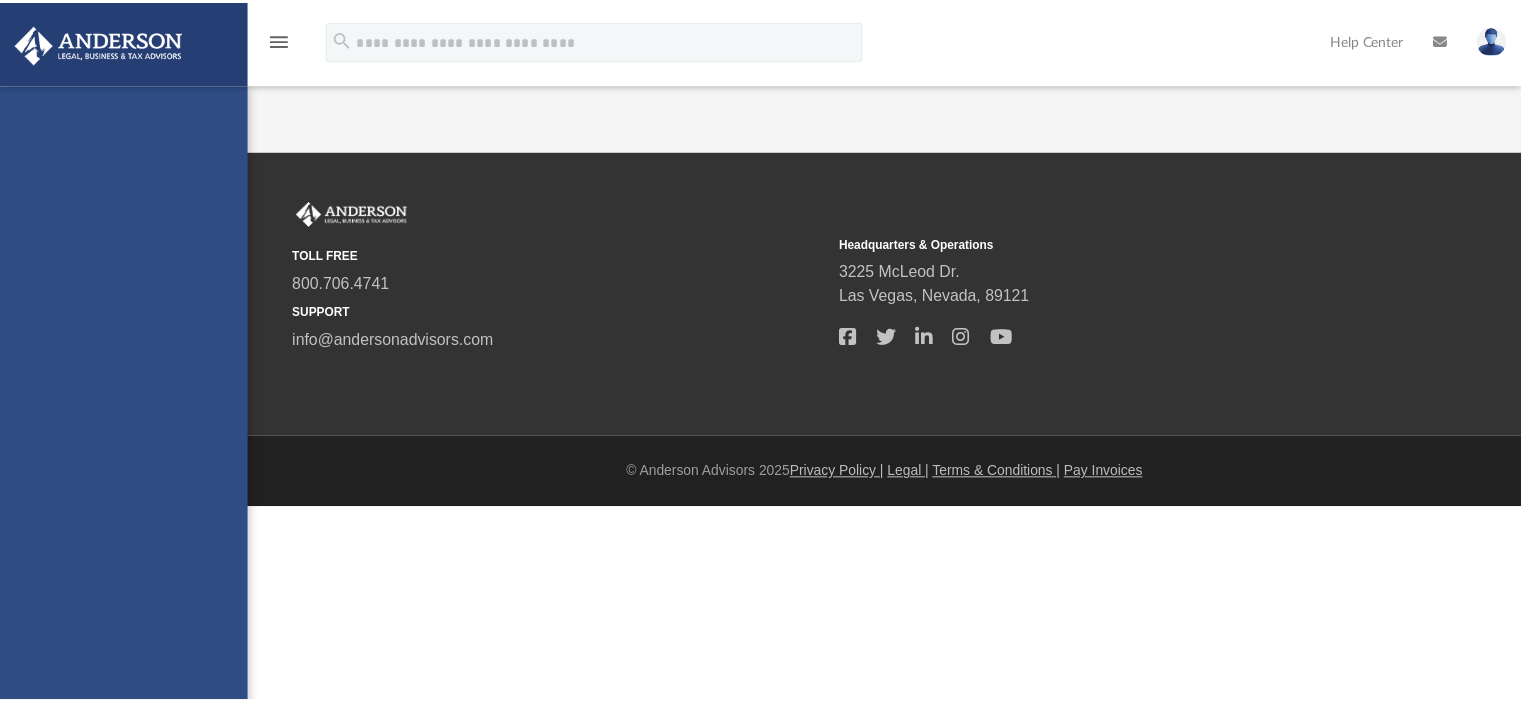 scroll, scrollTop: 0, scrollLeft: 0, axis: both 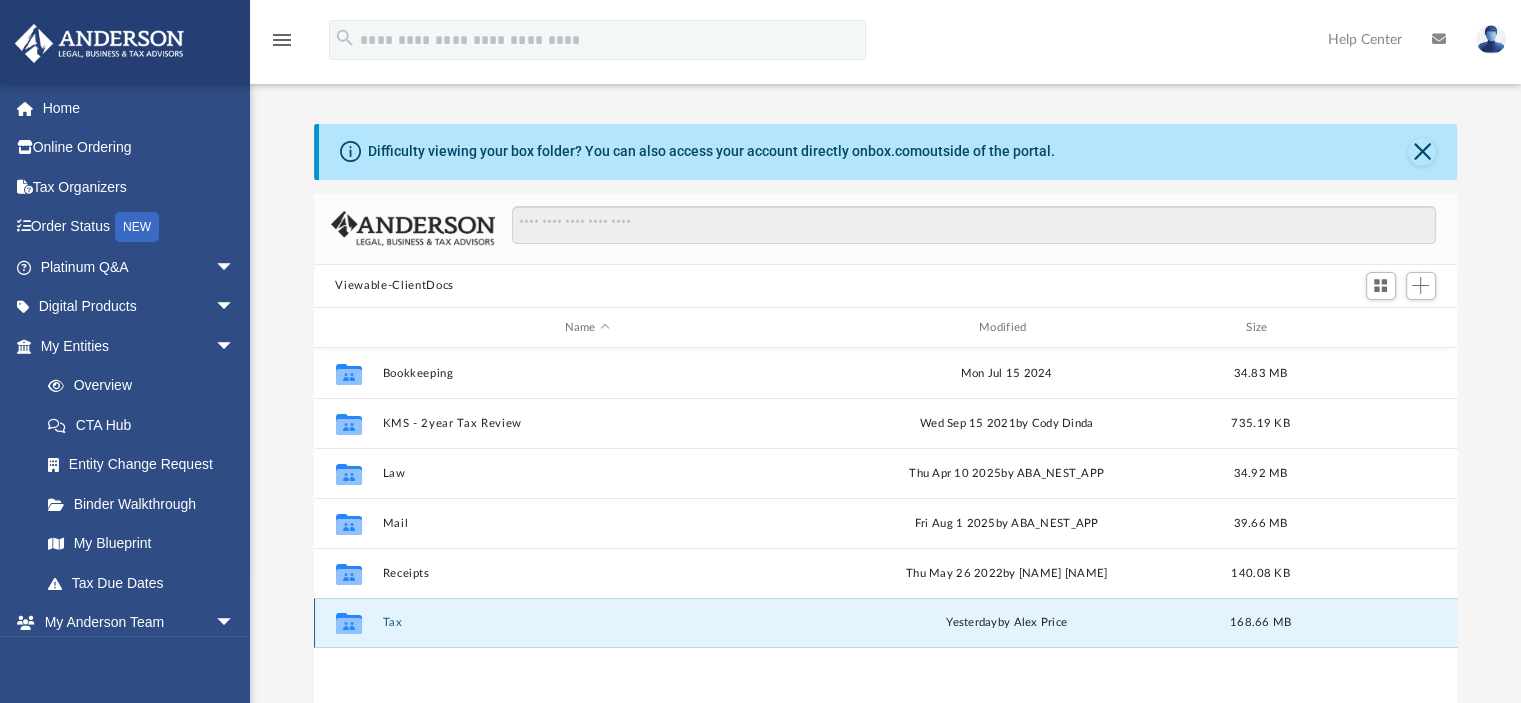 click on "Tax" at bounding box center (587, 623) 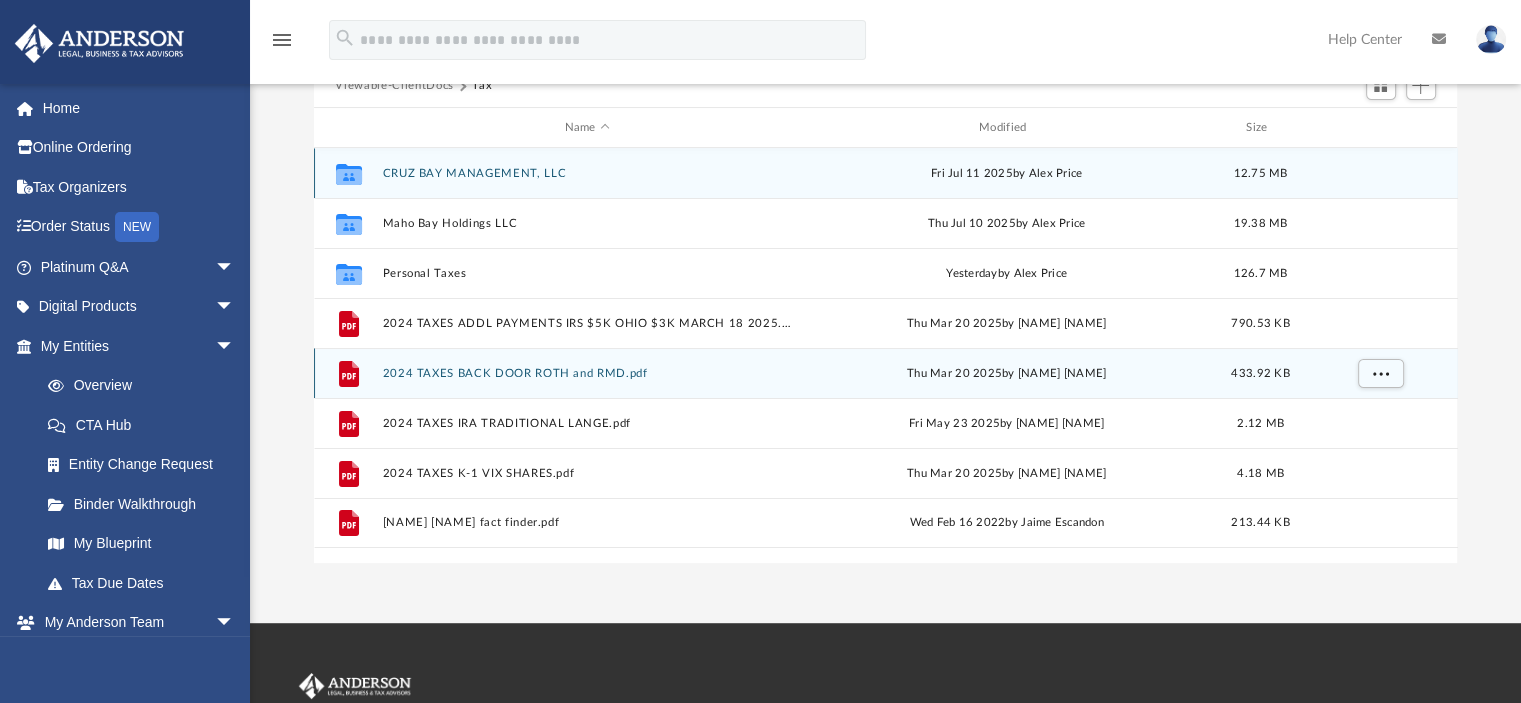 scroll, scrollTop: 100, scrollLeft: 0, axis: vertical 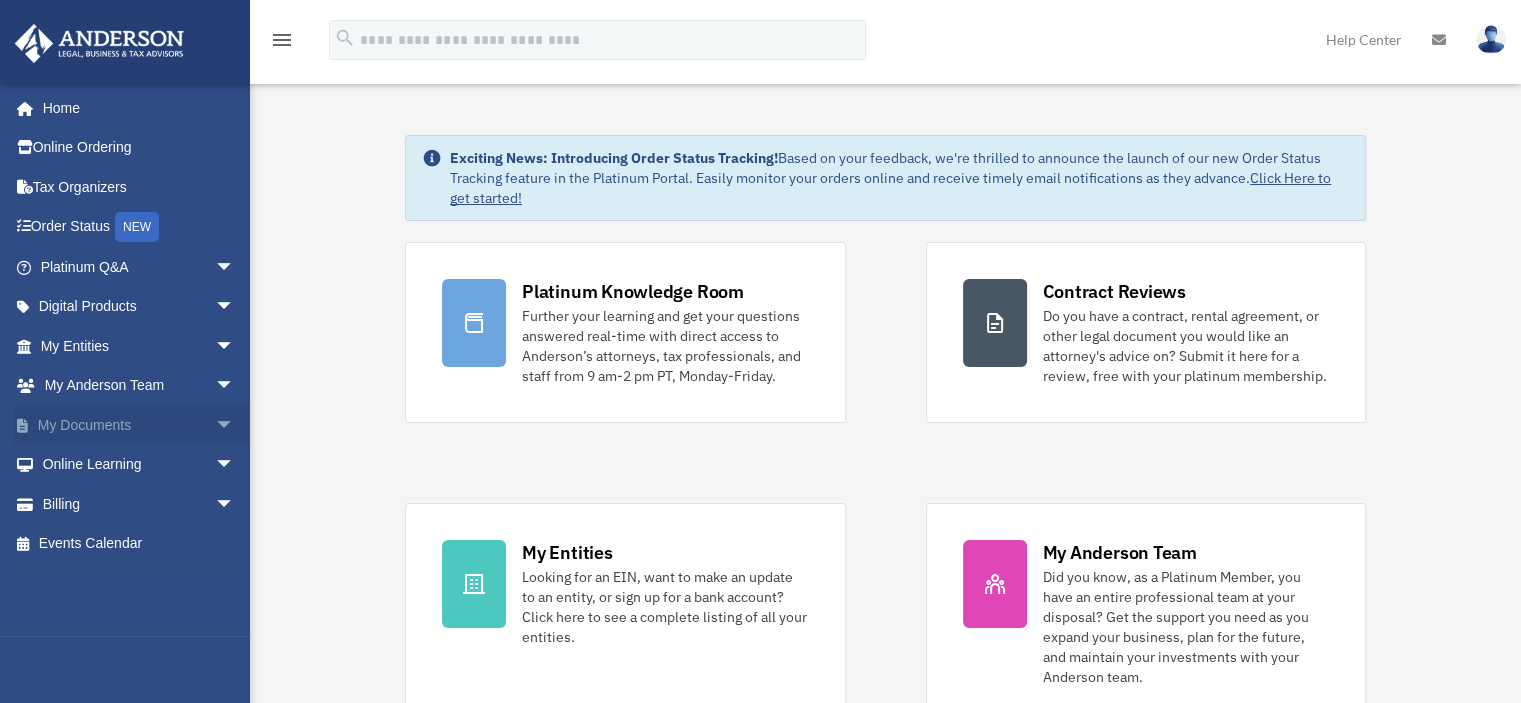 click on "My Documents arrow_drop_down" at bounding box center (139, 425) 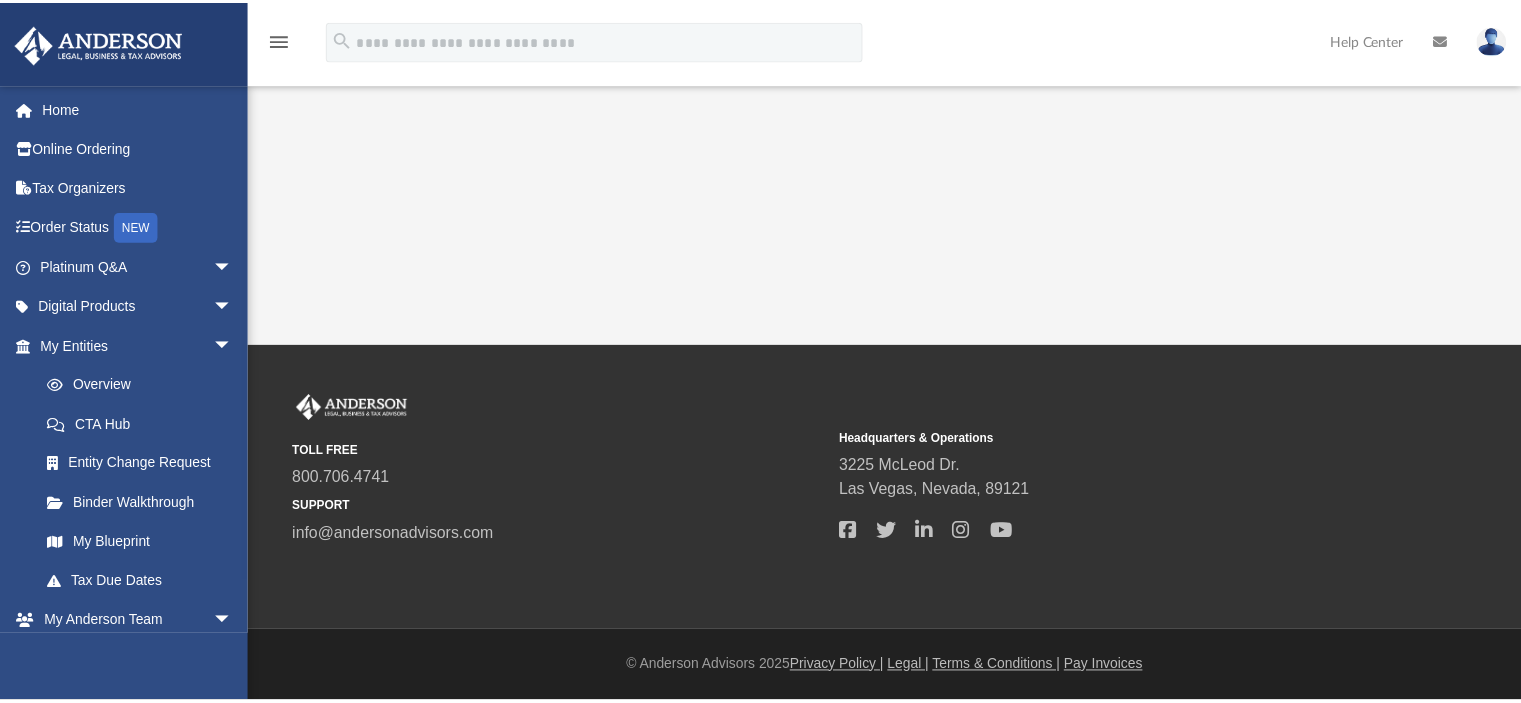 scroll, scrollTop: 0, scrollLeft: 0, axis: both 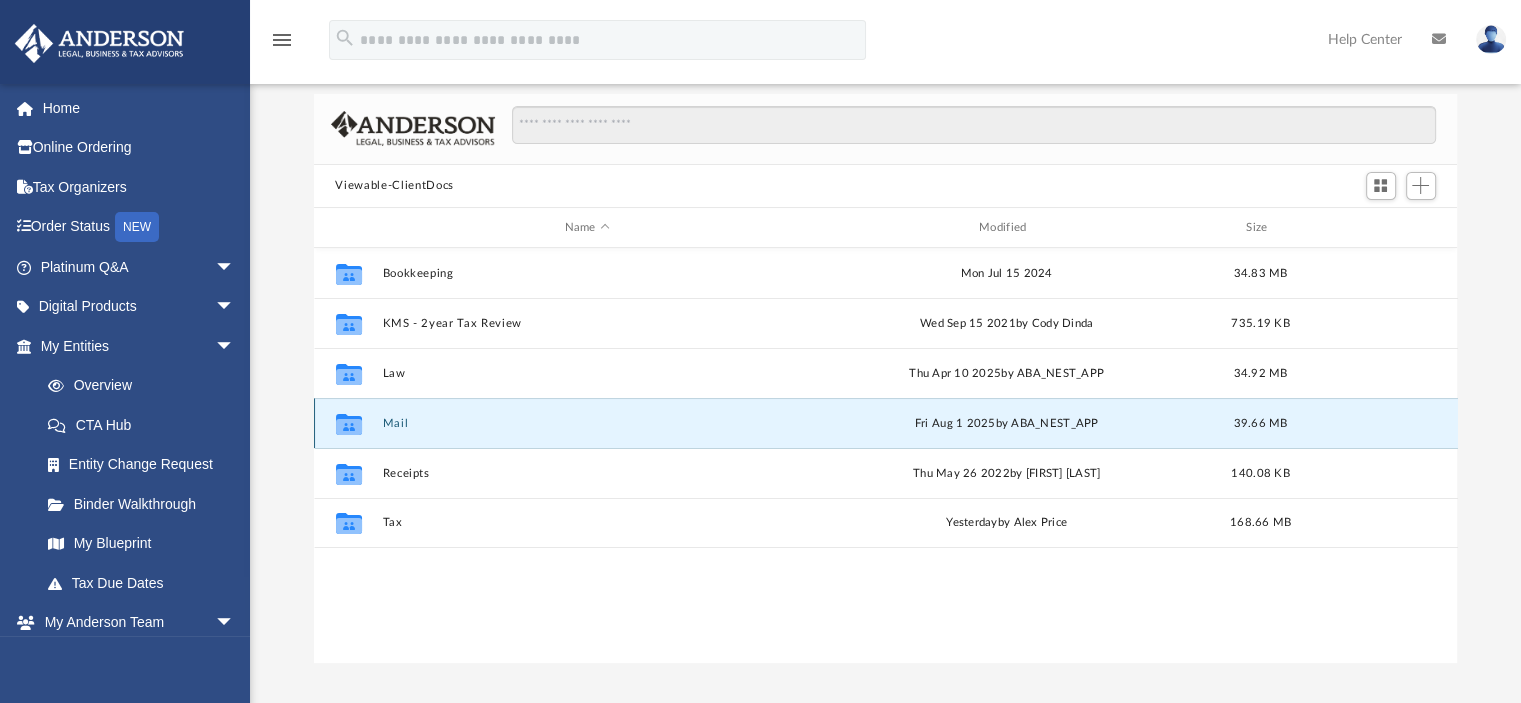 click on "Mail" at bounding box center [587, 423] 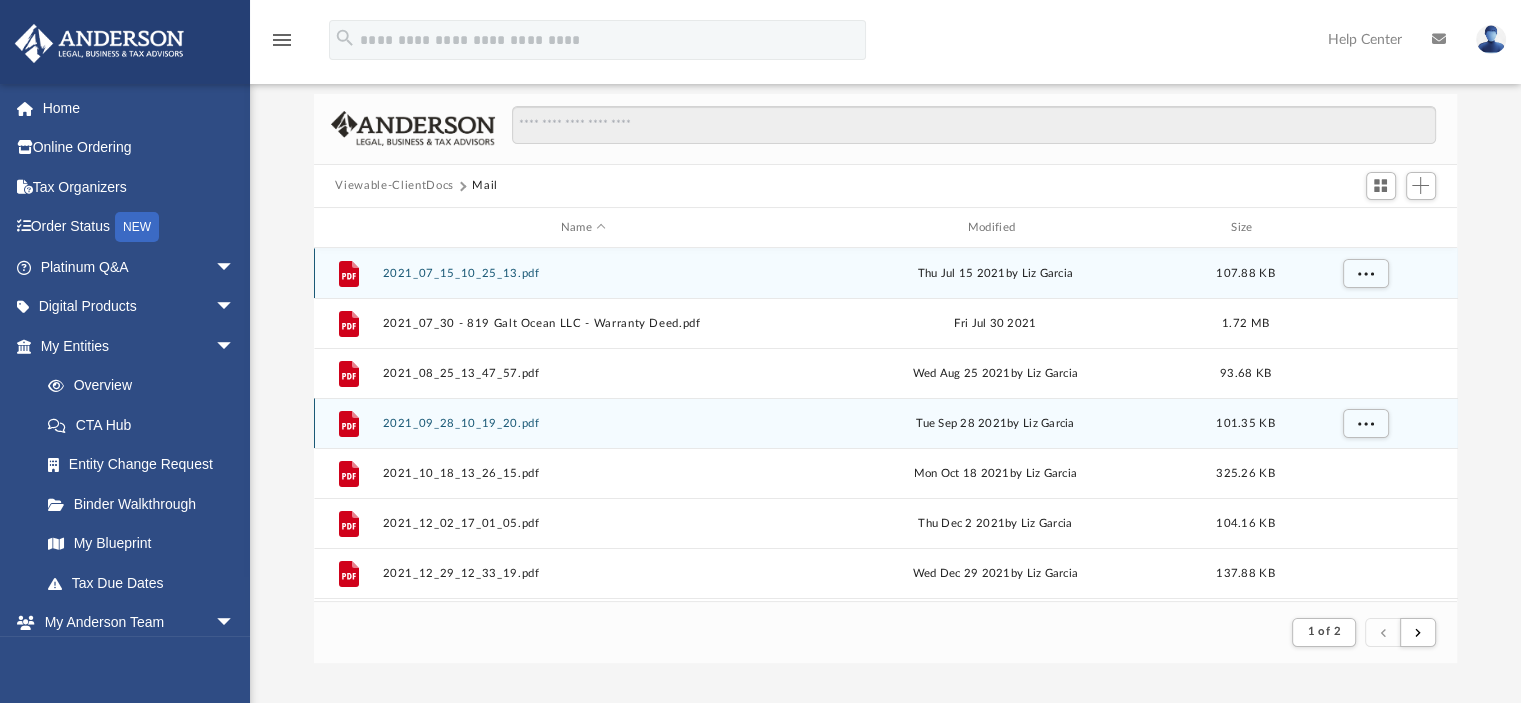 scroll, scrollTop: 377, scrollLeft: 1128, axis: both 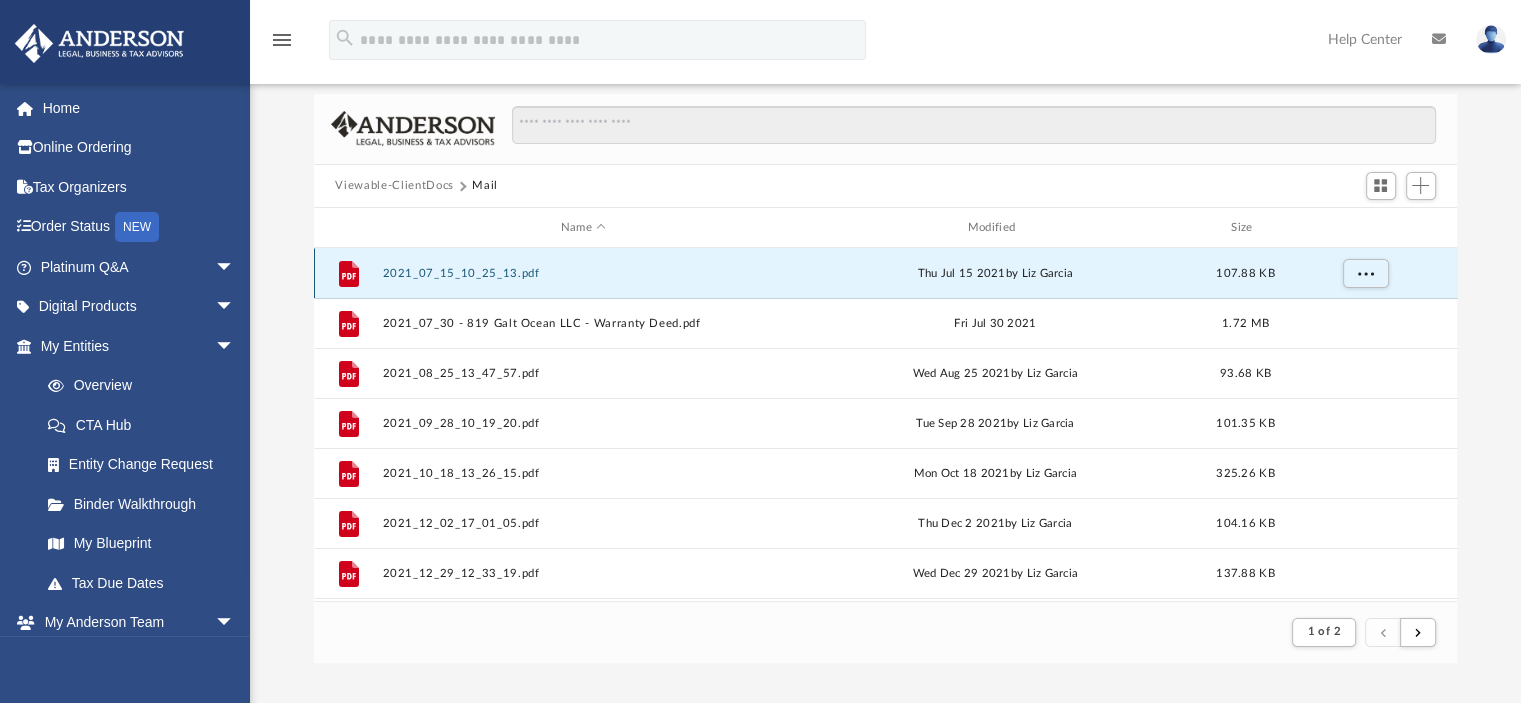 click on "2021_07_15_10_25_13.pdf" at bounding box center [583, 273] 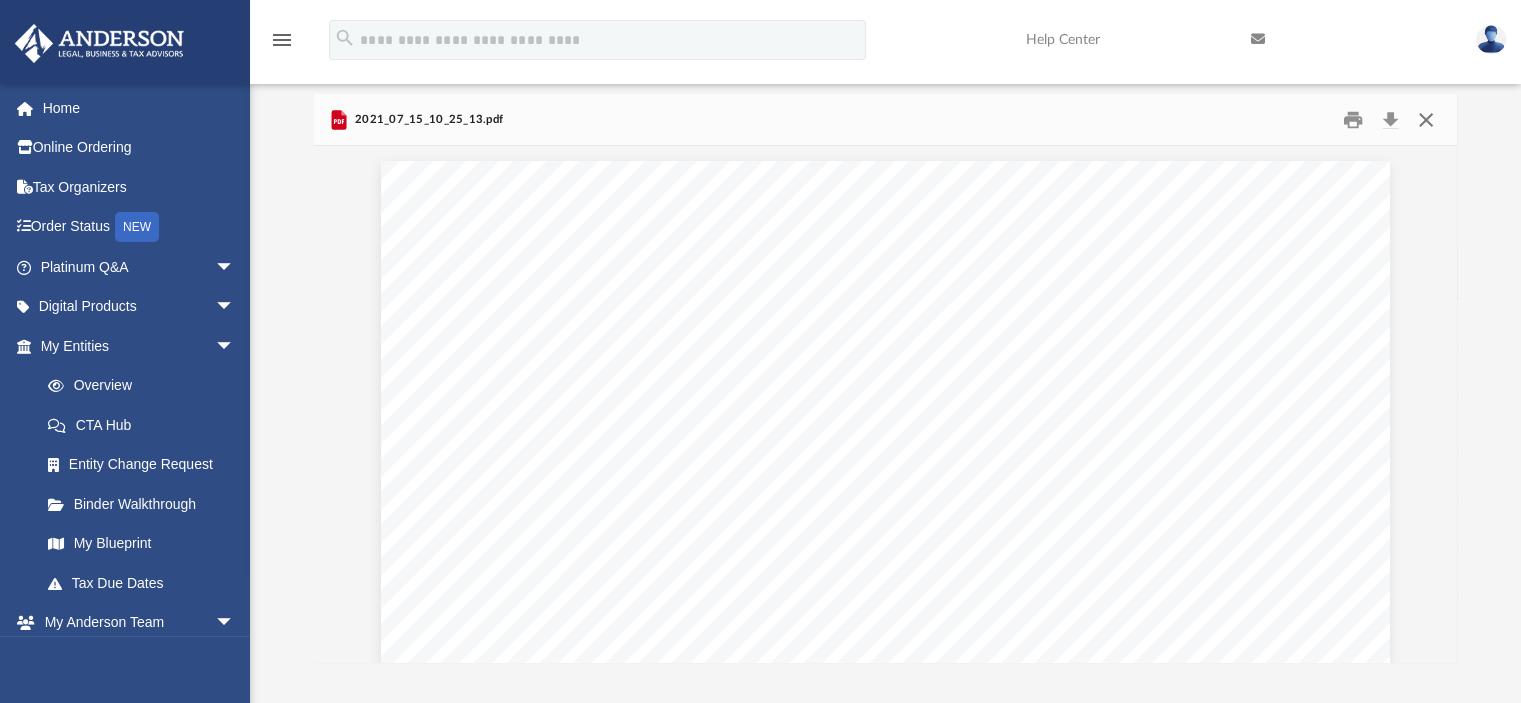 click at bounding box center [1426, 119] 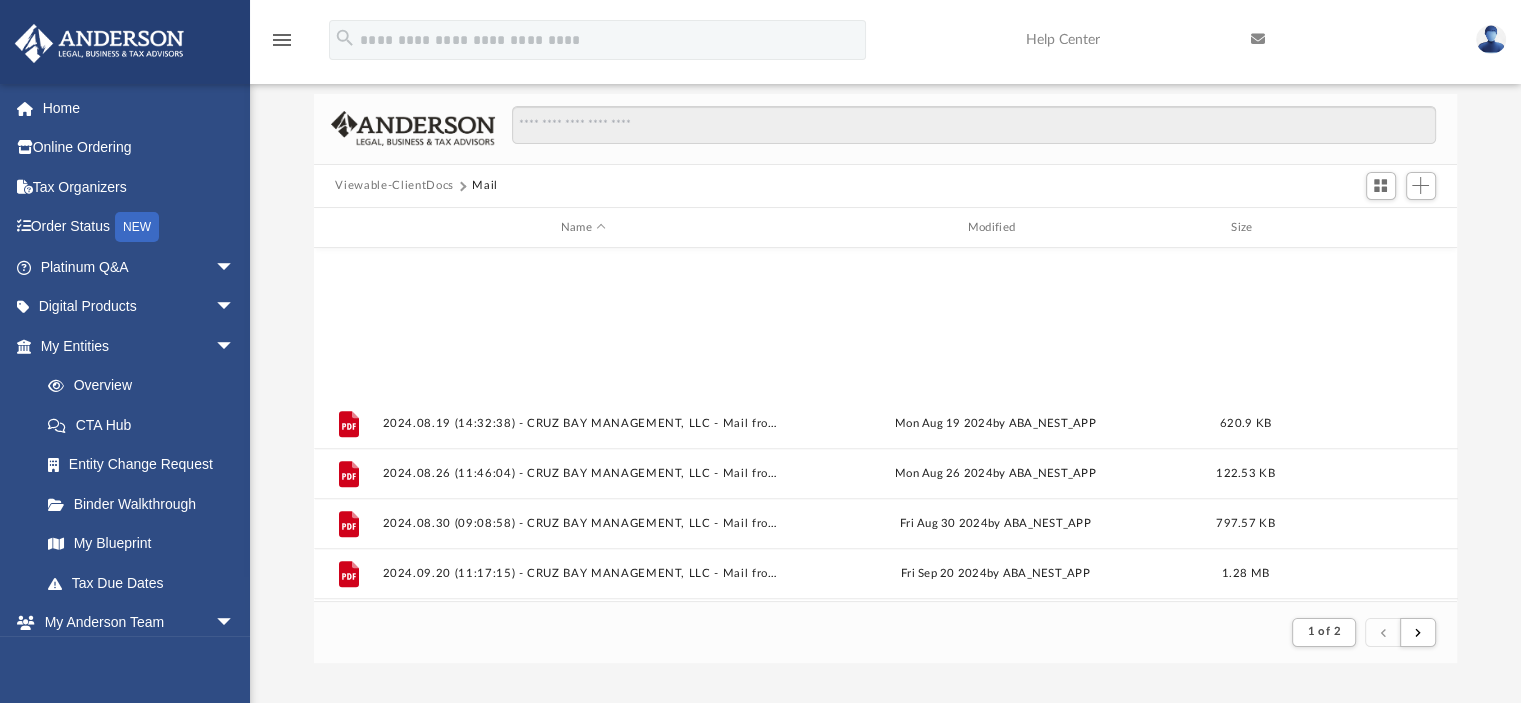 scroll, scrollTop: 2147, scrollLeft: 0, axis: vertical 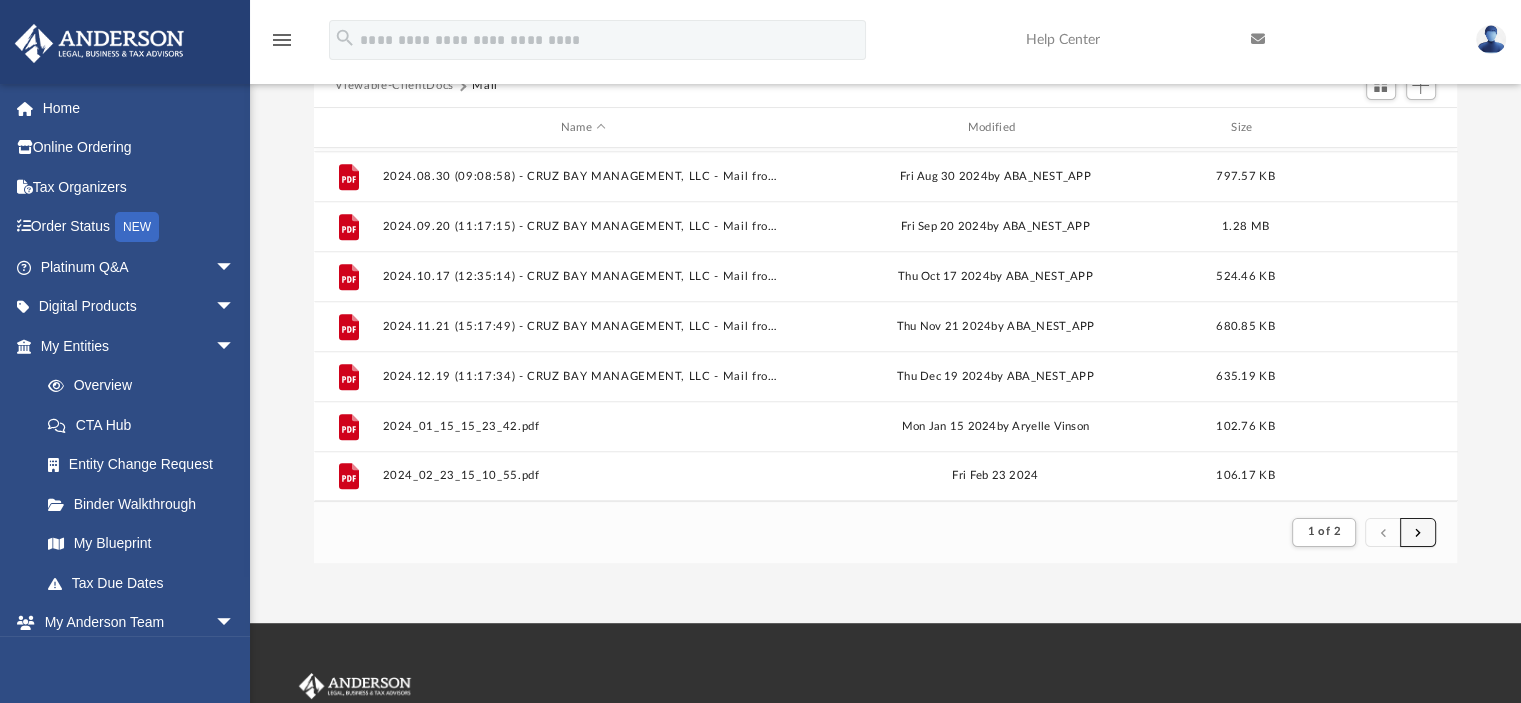 click at bounding box center [1418, 531] 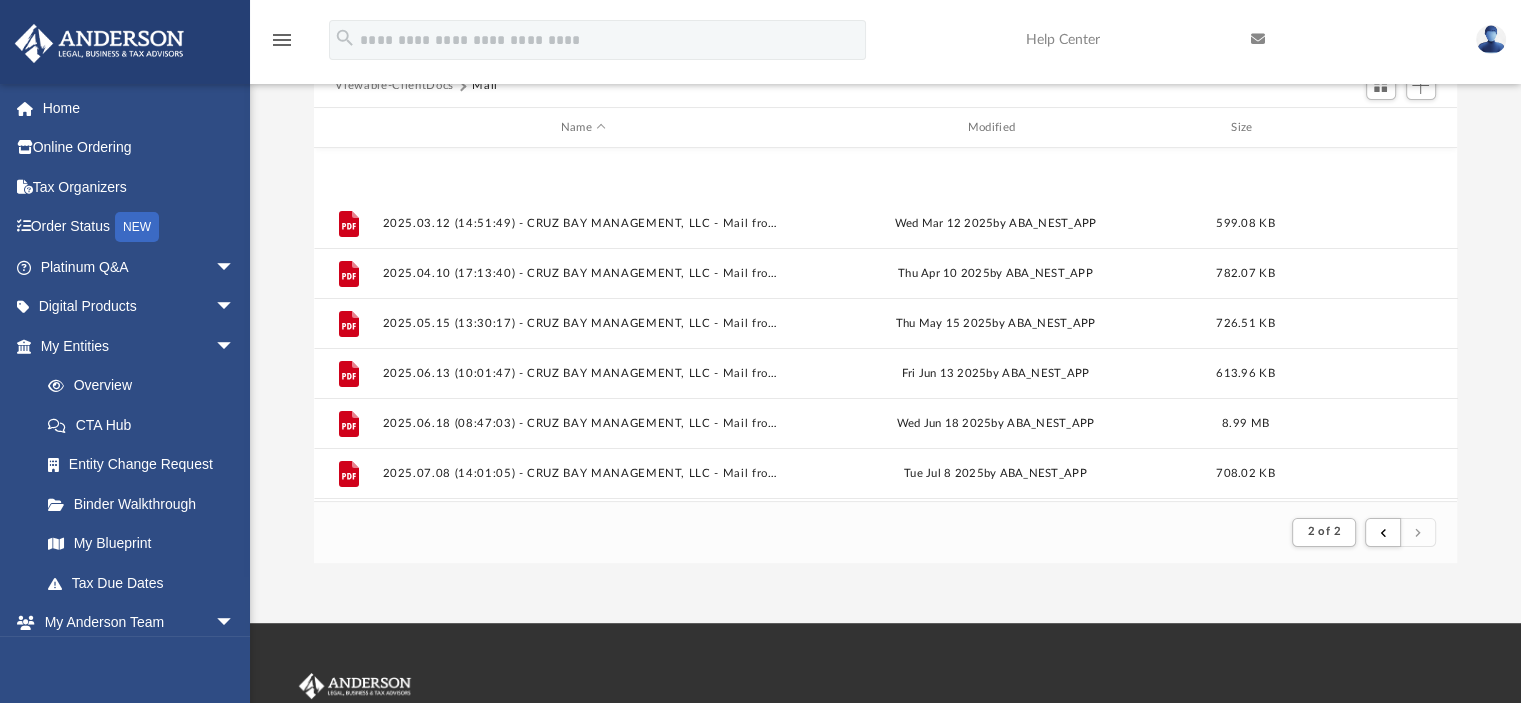 scroll, scrollTop: 497, scrollLeft: 0, axis: vertical 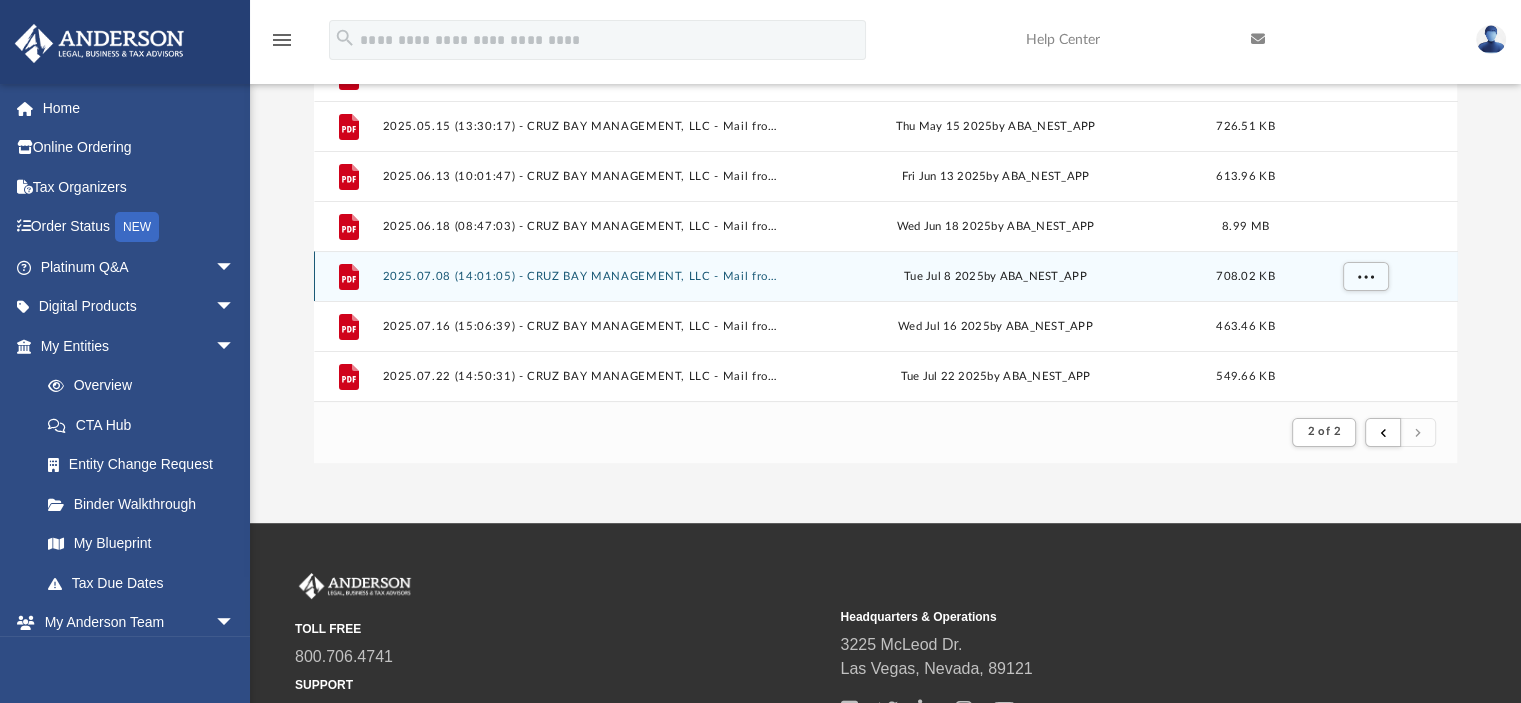 click on "2025.07.08 (14:01:05) - CRUZ BAY MANAGEMENT, LLC - Mail from Florida Department of Revenue.pdf" at bounding box center (583, 276) 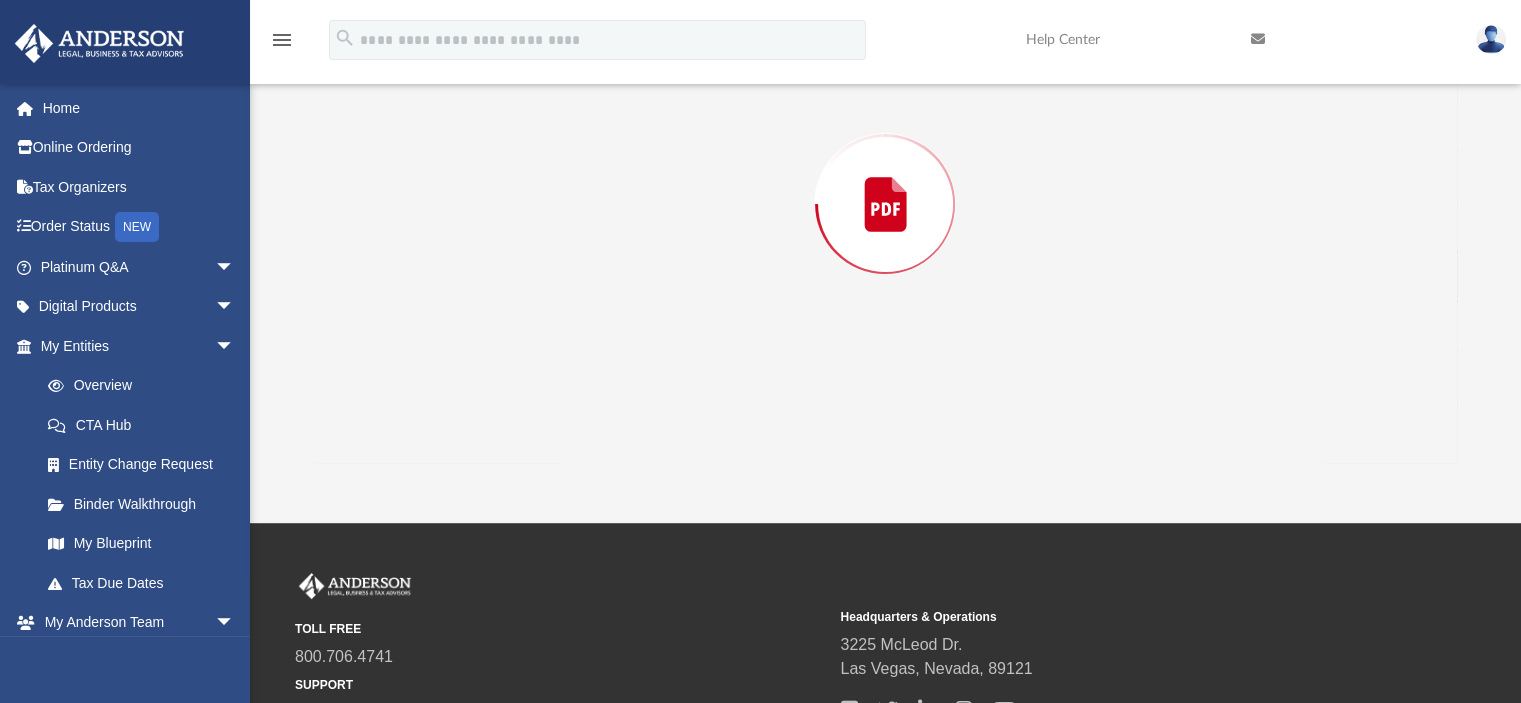 scroll, scrollTop: 193, scrollLeft: 0, axis: vertical 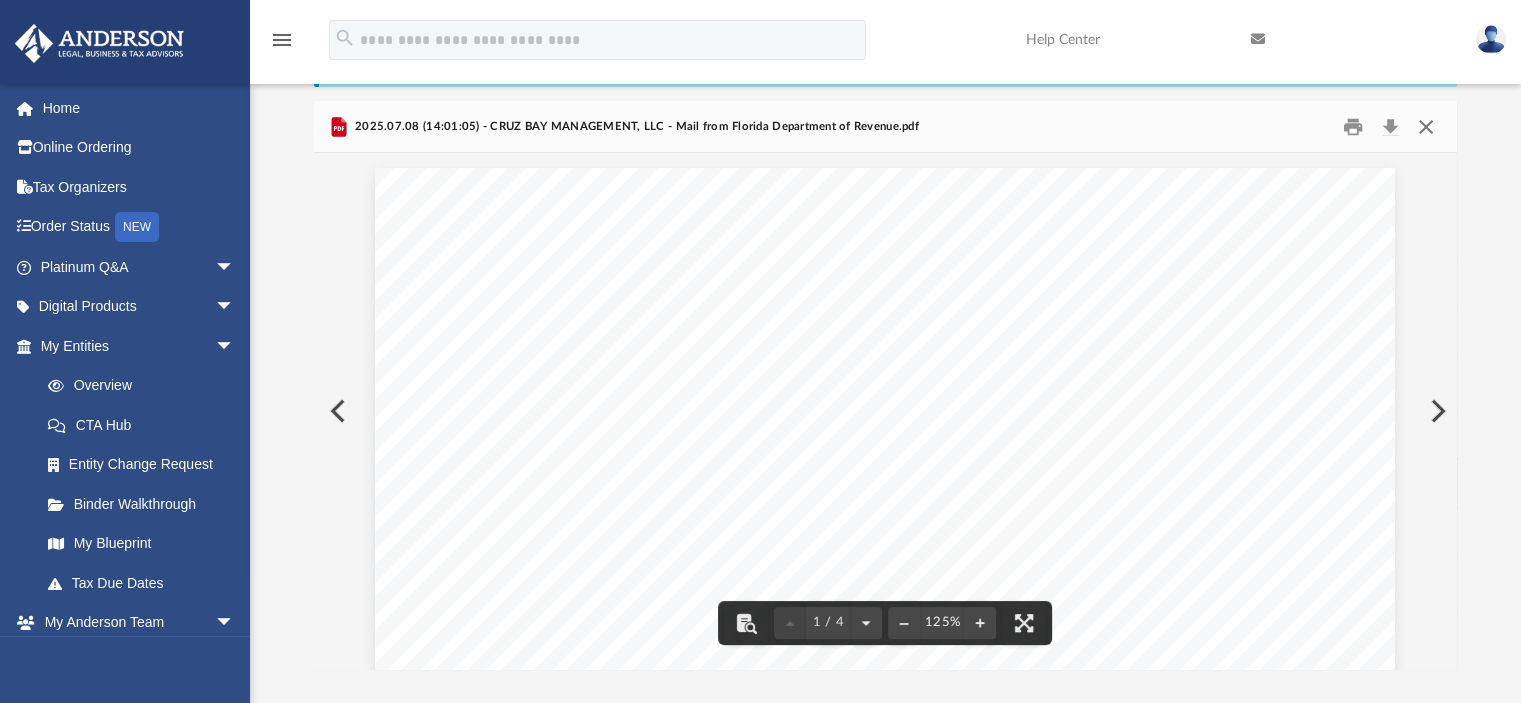 click at bounding box center [1426, 126] 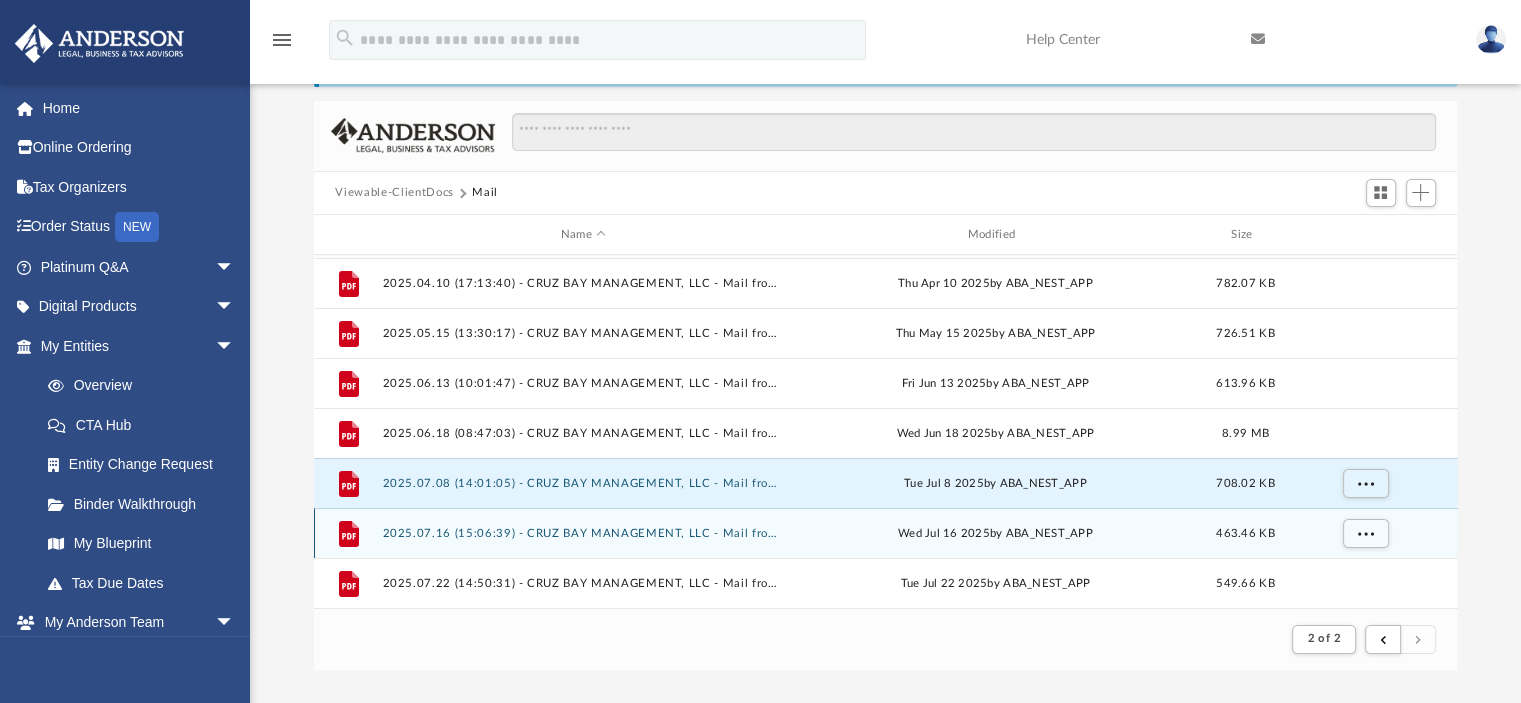 click on "2025.07.16 (15:06:39) - CRUZ BAY MANAGEMENT, LLC - Mail from JPMorgan Chase Bank, N.A..pdf" at bounding box center (583, 533) 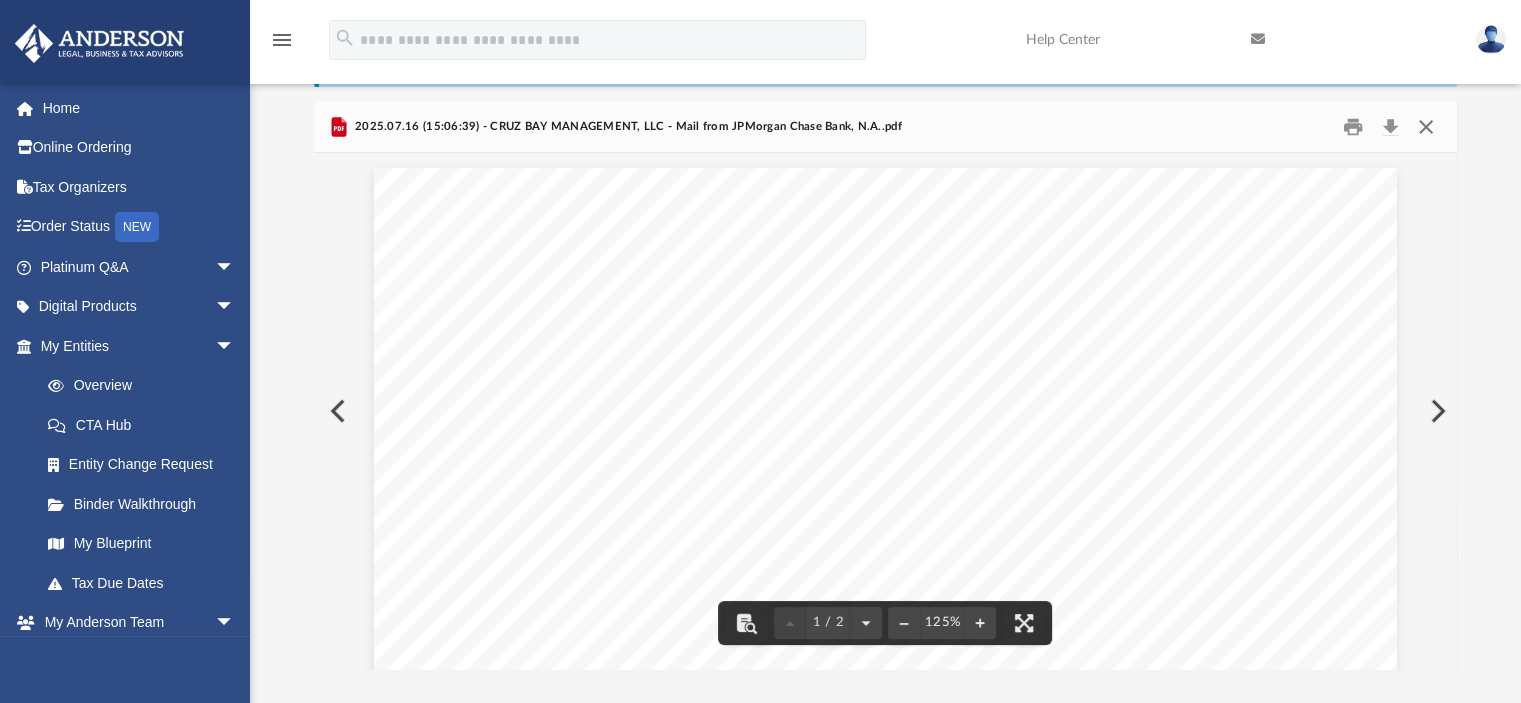 click at bounding box center [1426, 126] 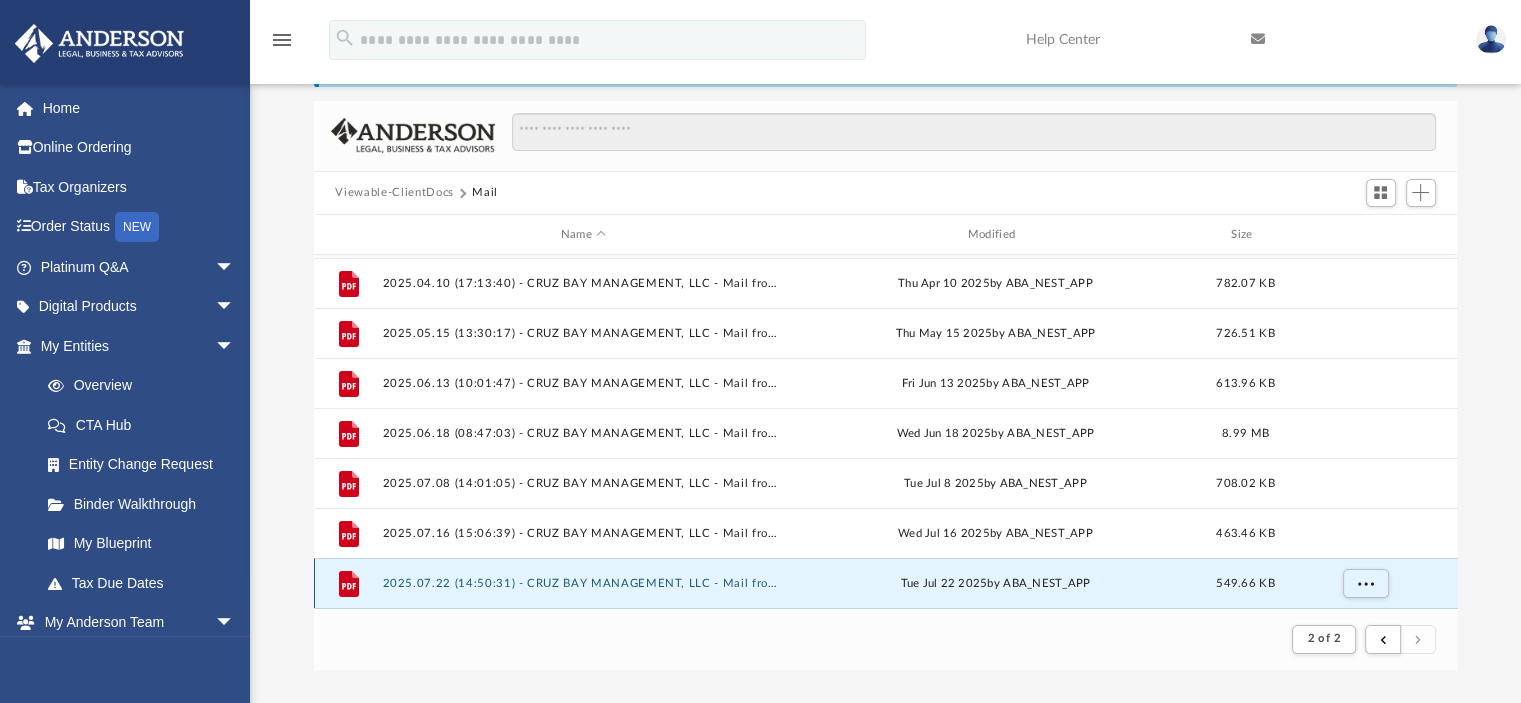 click on "2025.07.22 (14:50:31) - CRUZ BAY MANAGEMENT, LLC - Mail from Florida Department of Revenue.pdf" at bounding box center [583, 583] 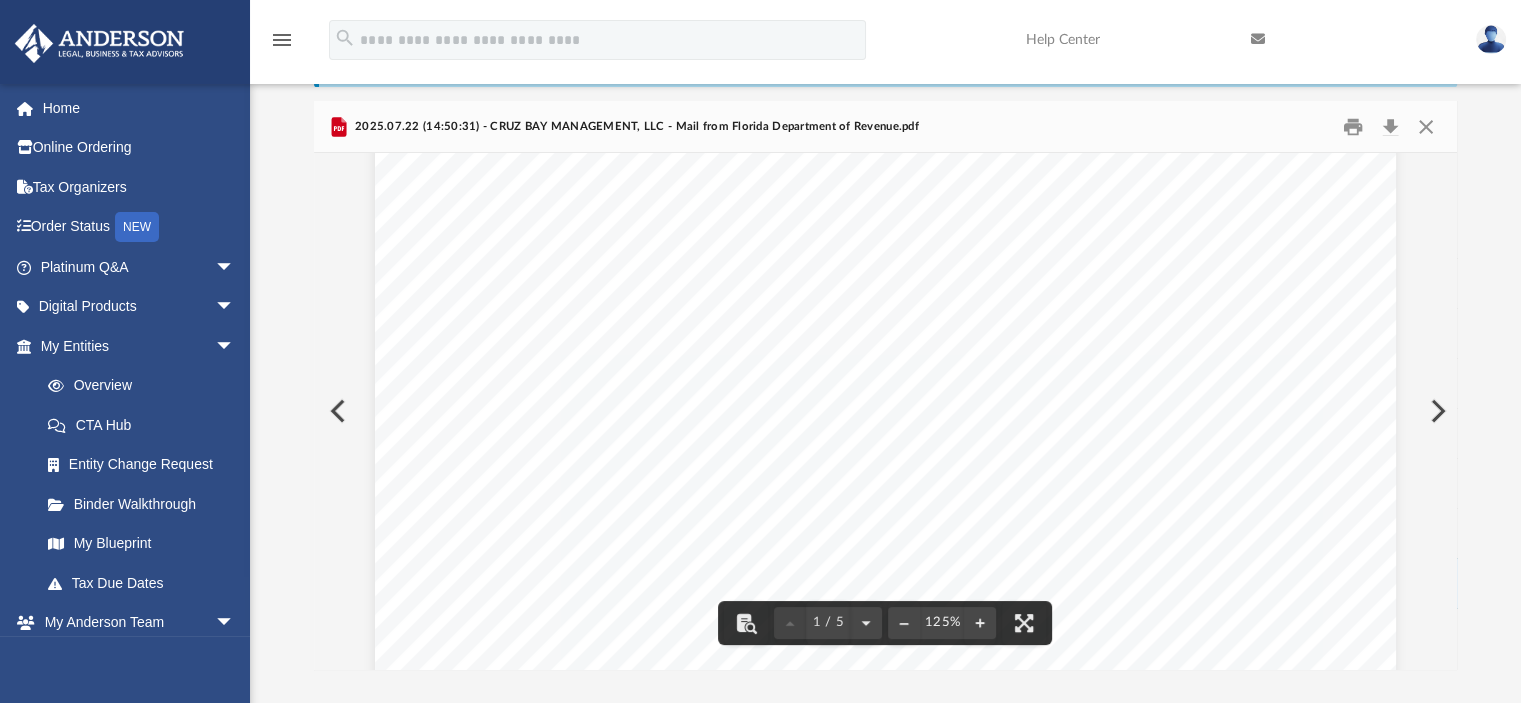 scroll, scrollTop: 0, scrollLeft: 0, axis: both 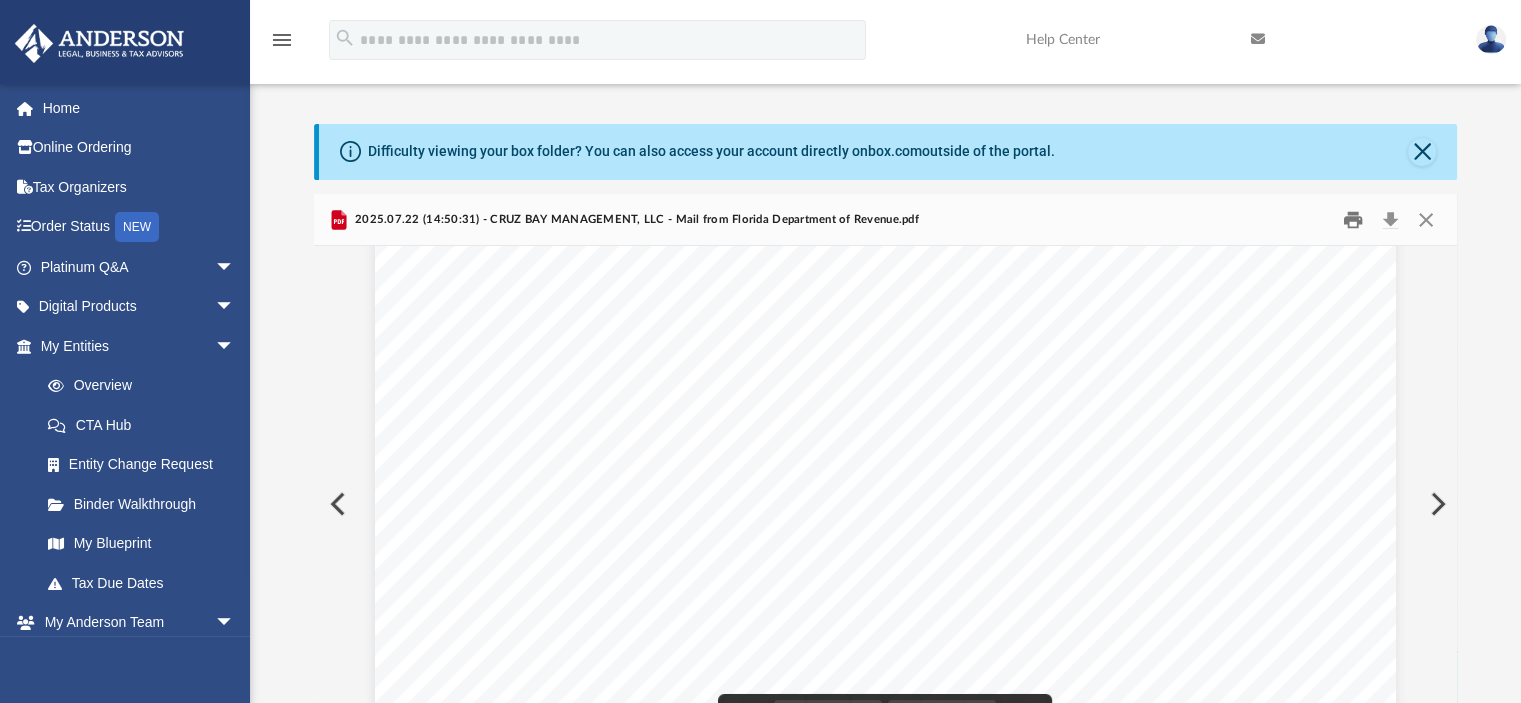 click at bounding box center [1353, 219] 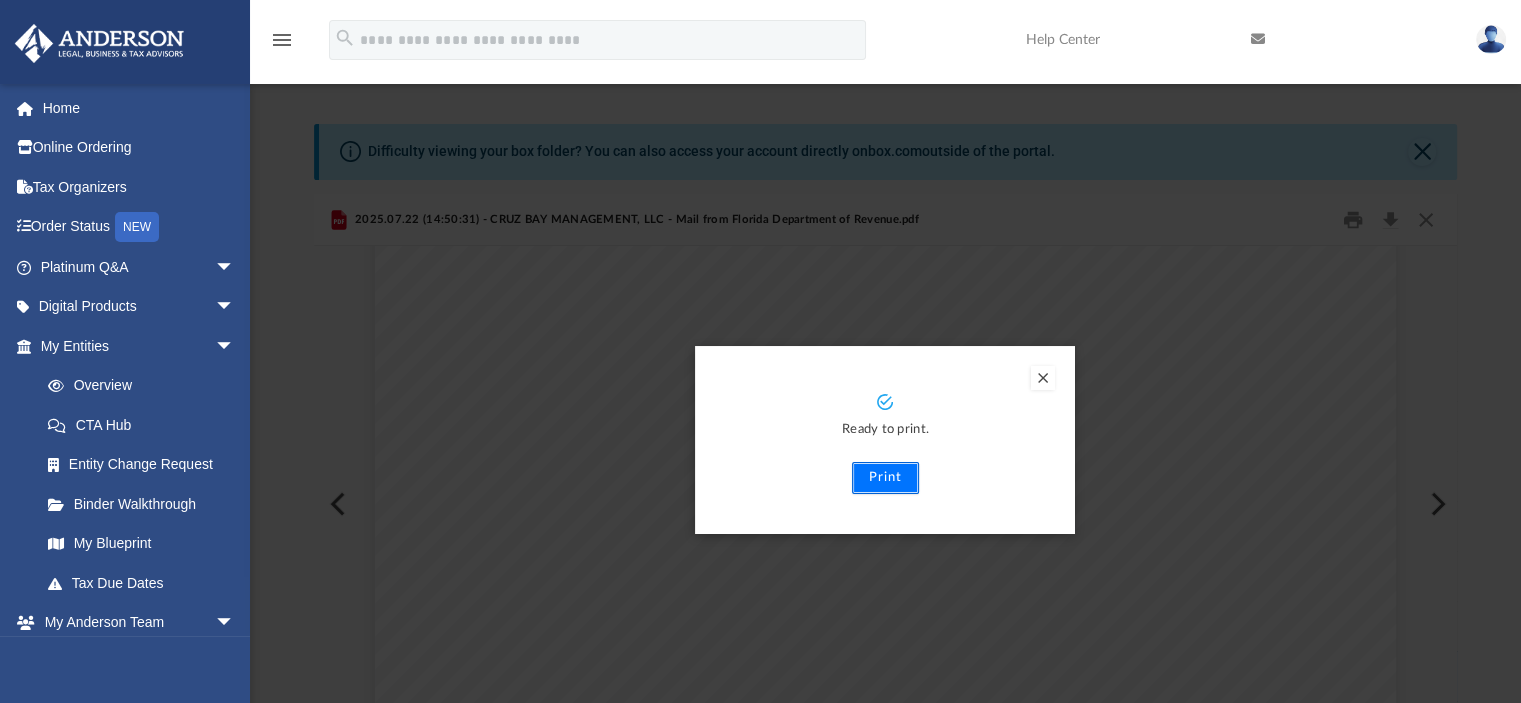 click on "Print" at bounding box center [885, 478] 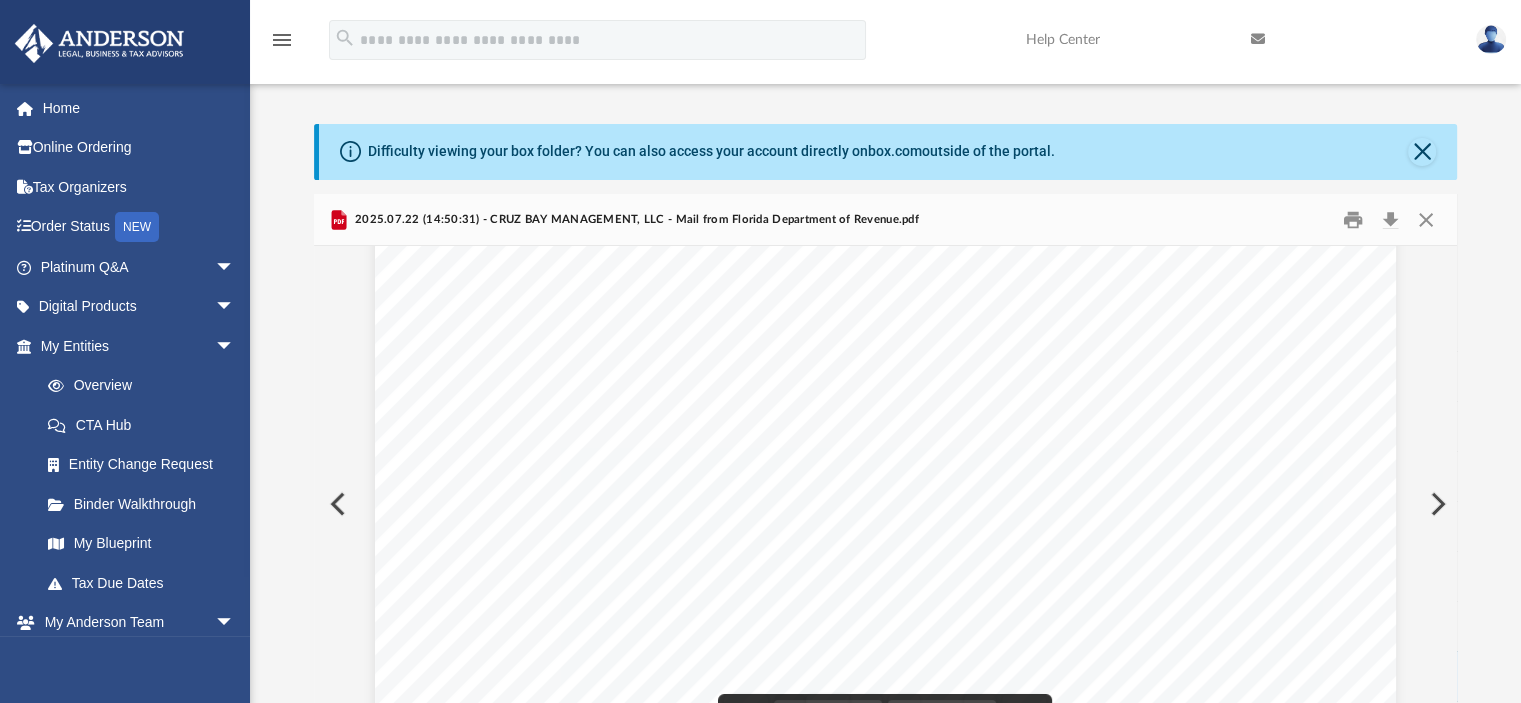 scroll, scrollTop: 0, scrollLeft: 0, axis: both 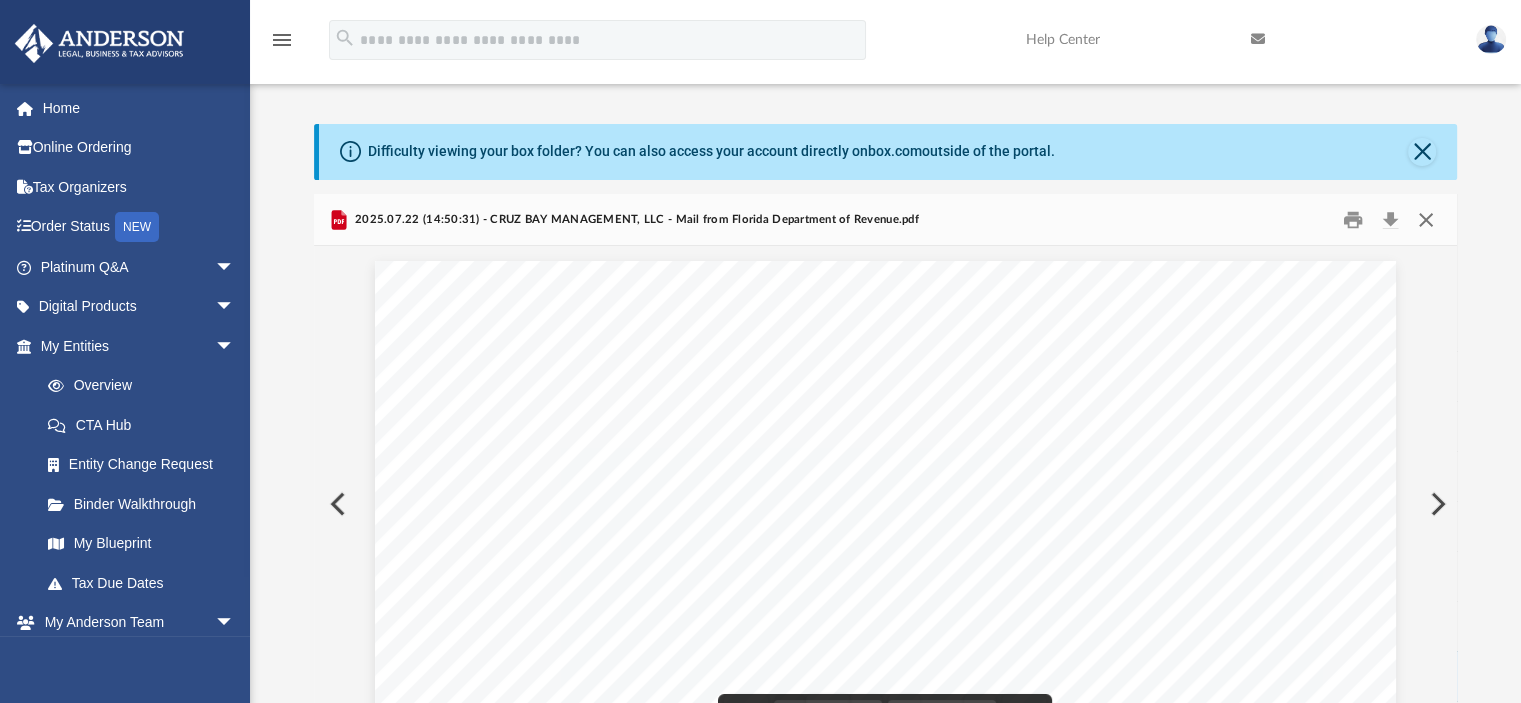 click at bounding box center (1426, 219) 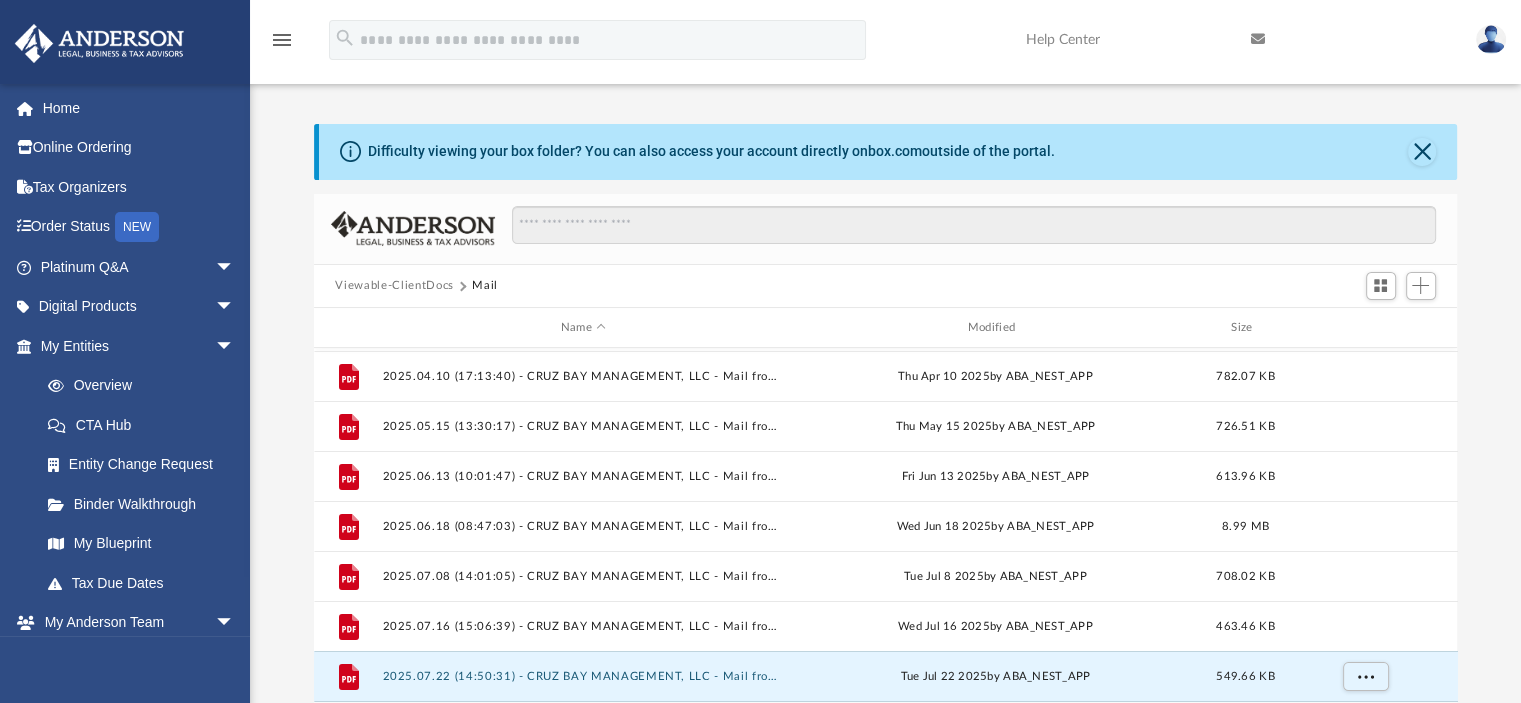 scroll, scrollTop: 100, scrollLeft: 0, axis: vertical 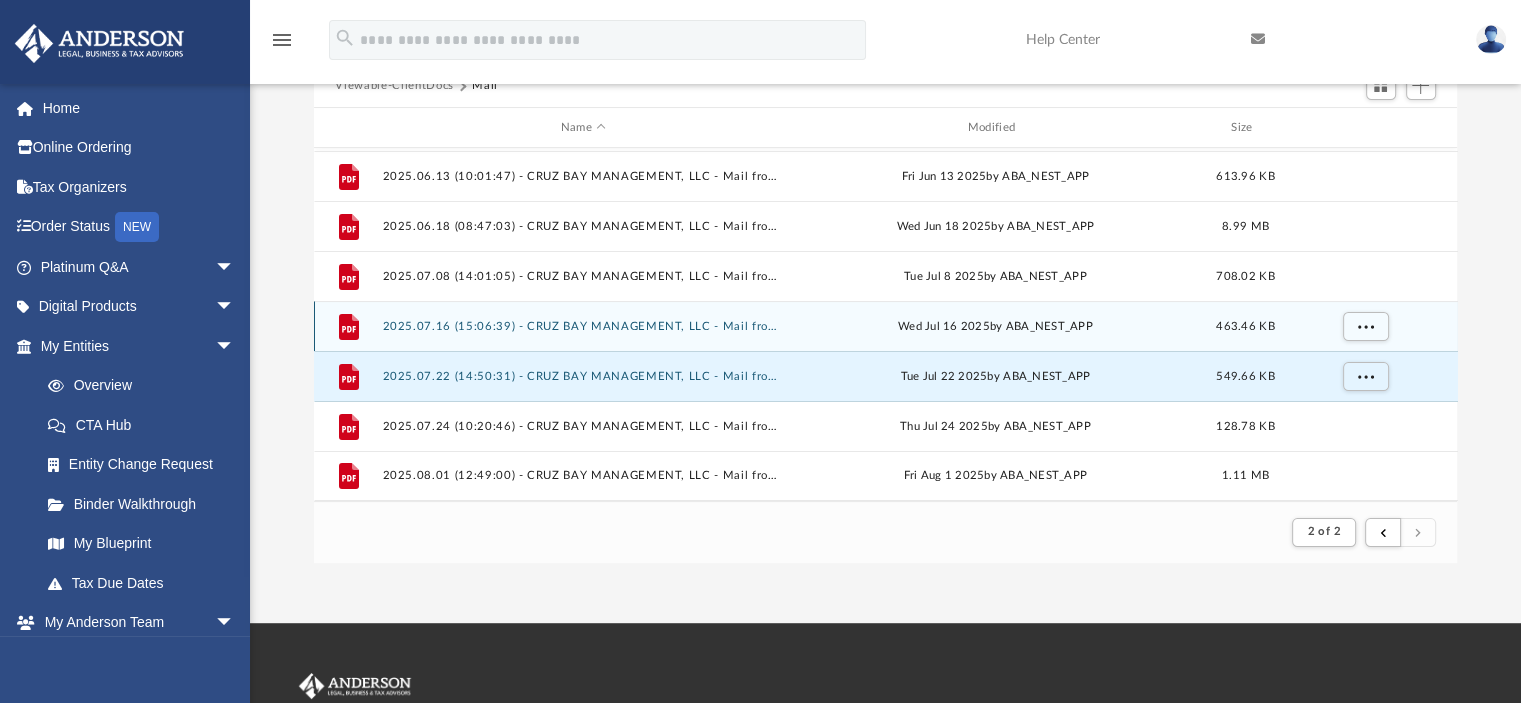 click on "File 2025.07.16 (15:06:39) - CRUZ BAY MANAGEMENT, LLC - Mail from JPMorgan Chase Bank, N.A..pdf Wed Jul 16 2025  by ABA_NEST_APP 463.46 KB" at bounding box center (886, 326) 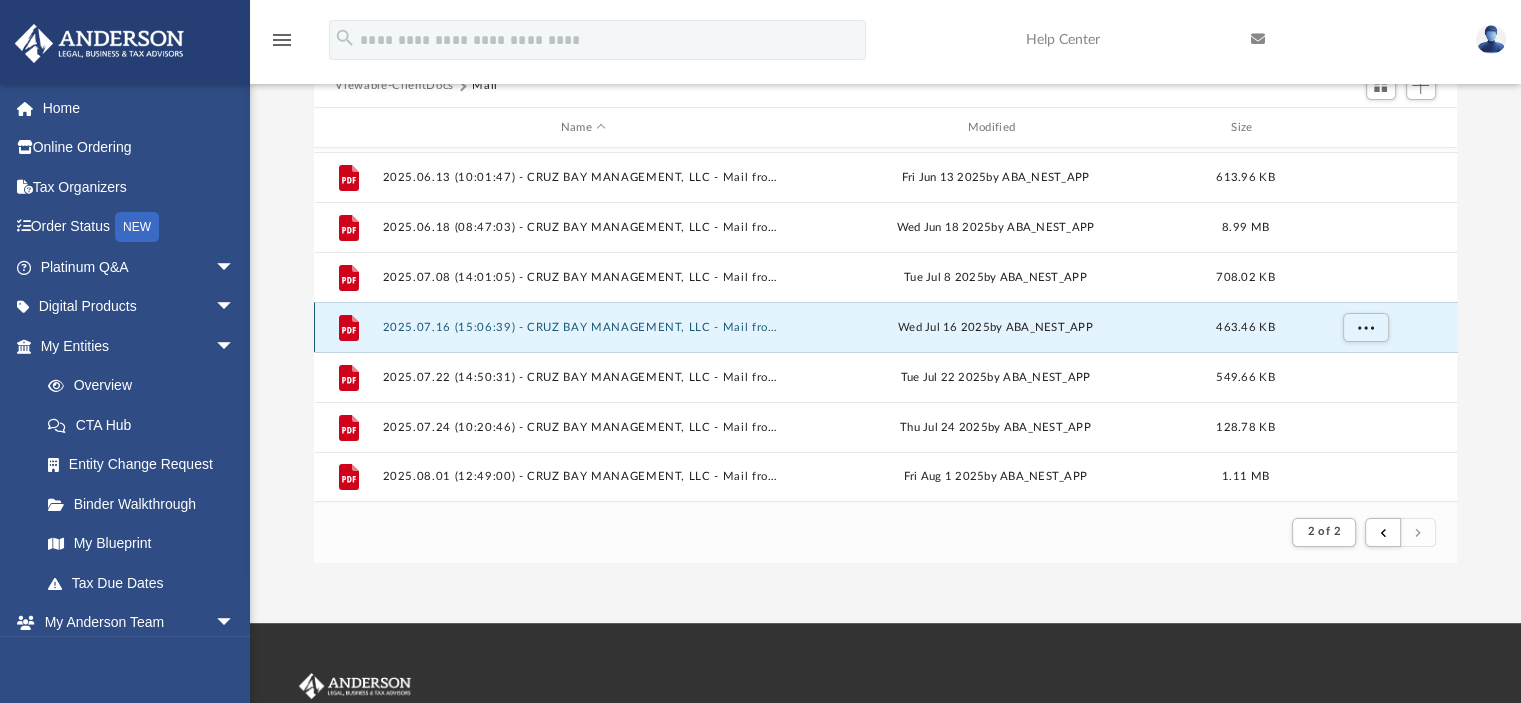 click on "File 2025.07.16 (15:06:39) - CRUZ BAY MANAGEMENT, LLC - Mail from JPMorgan Chase Bank, N.A..pdf Wed Jul 16 2025  by ABA_NEST_APP 463.46 KB" at bounding box center (886, 327) 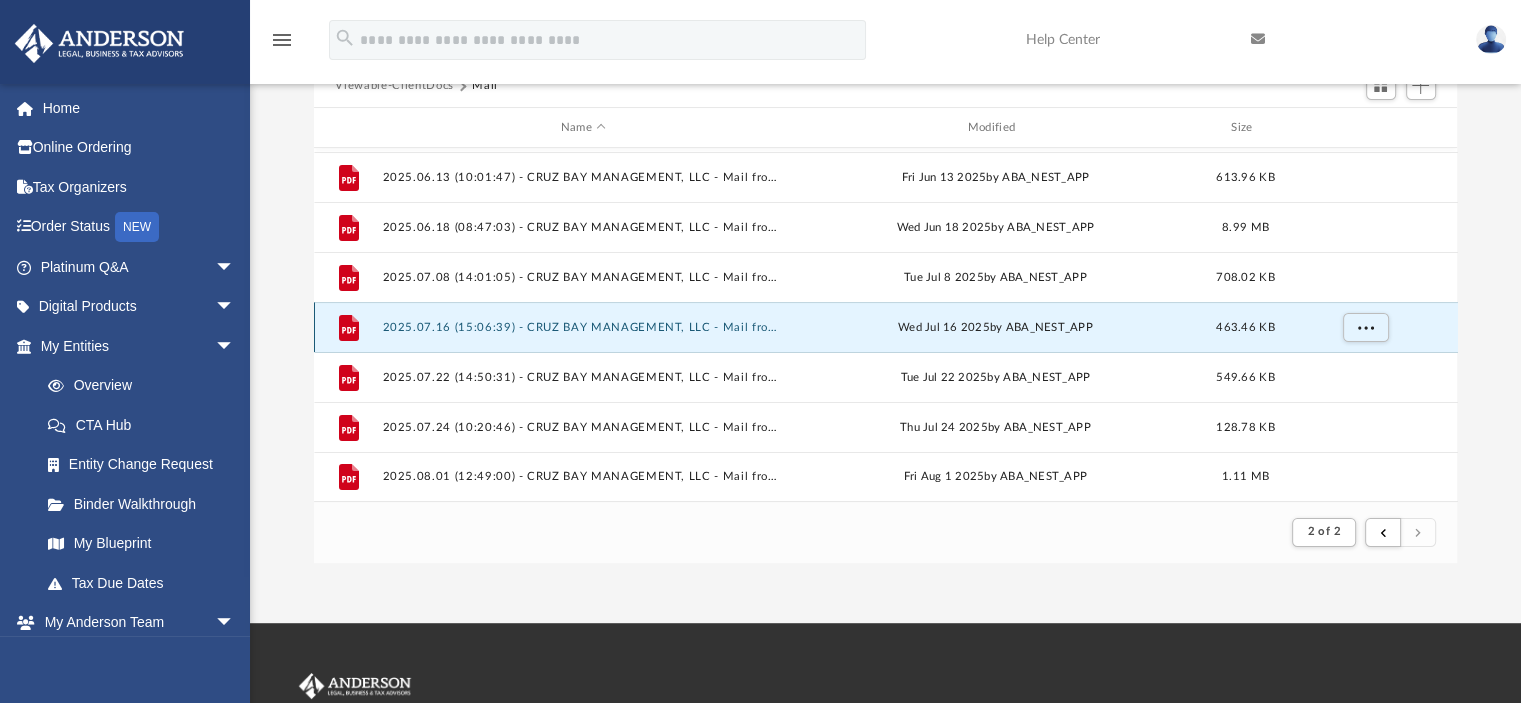 click on "File 2025.07.16 (15:06:39) - CRUZ BAY MANAGEMENT, LLC - Mail from JPMorgan Chase Bank, N.A..pdf Wed Jul 16 2025  by ABA_NEST_APP 463.46 KB" at bounding box center [886, 327] 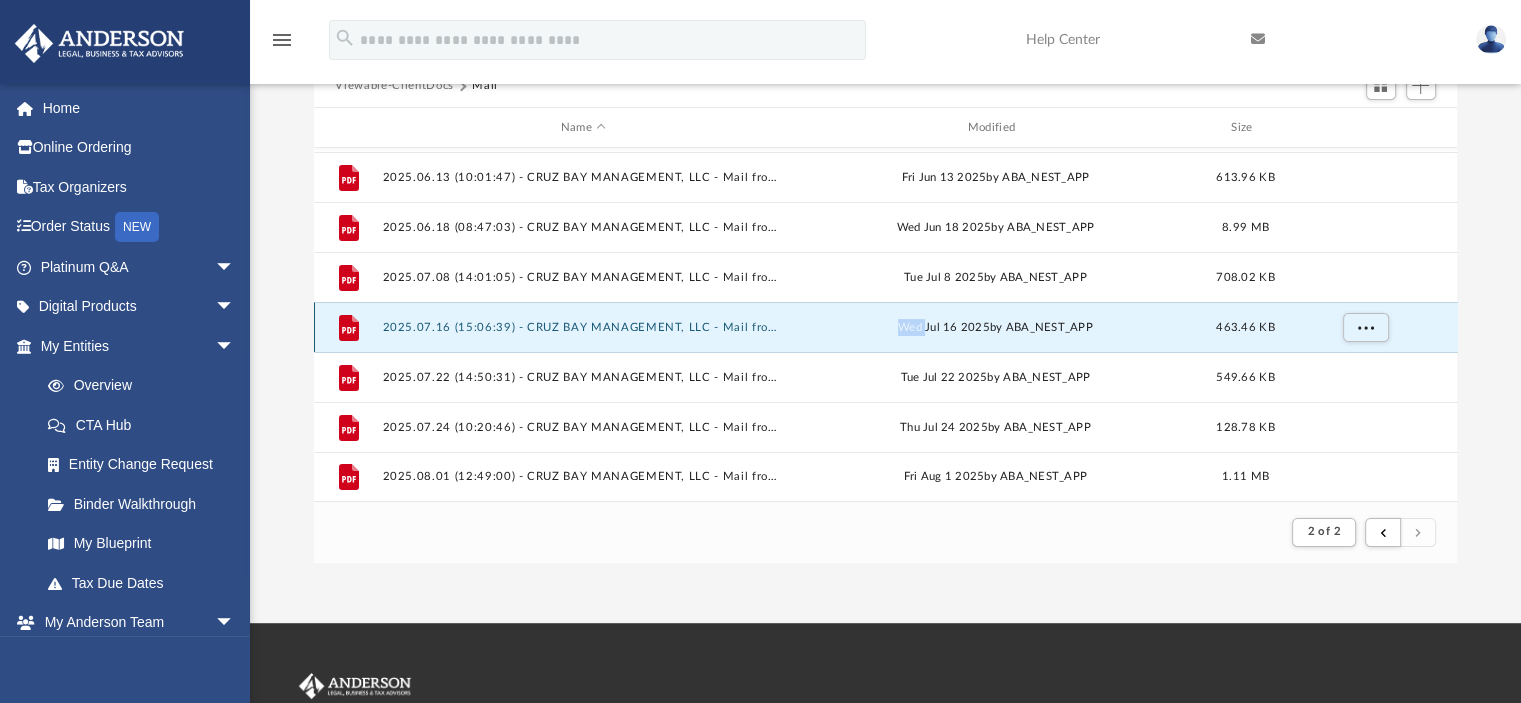 click on "File 2025.07.16 (15:06:39) - CRUZ BAY MANAGEMENT, LLC - Mail from JPMorgan Chase Bank, N.A..pdf Wed Jul 16 2025  by ABA_NEST_APP 463.46 KB" at bounding box center (886, 327) 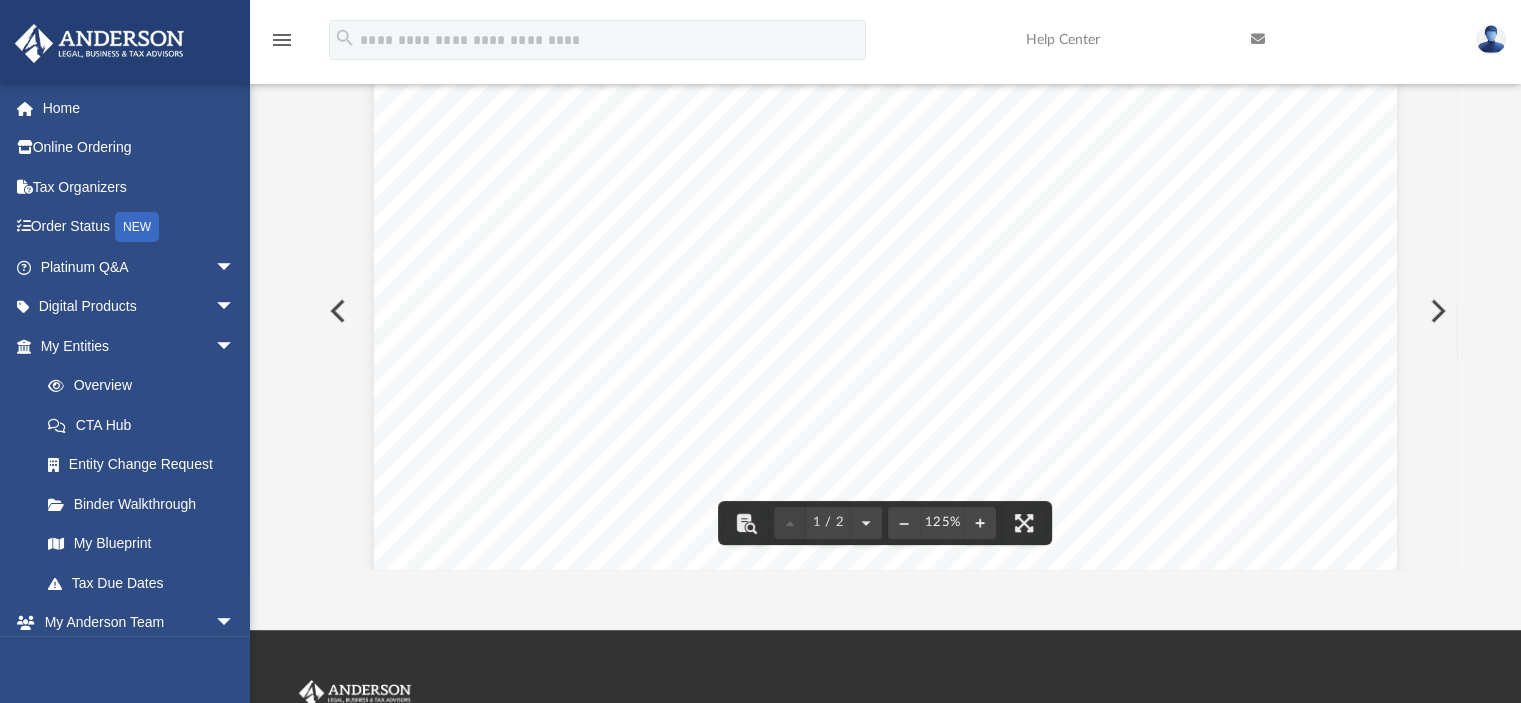 scroll, scrollTop: 0, scrollLeft: 0, axis: both 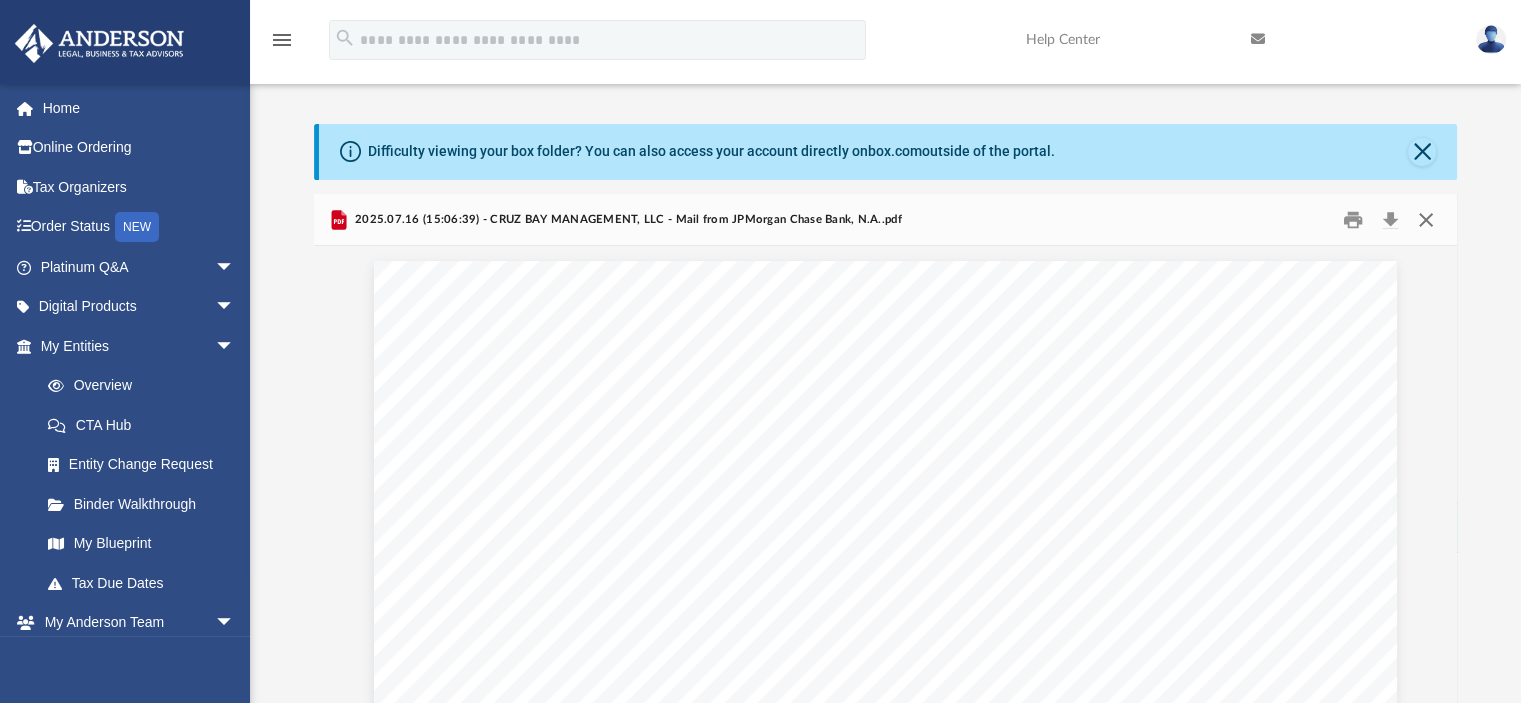 click at bounding box center (1426, 219) 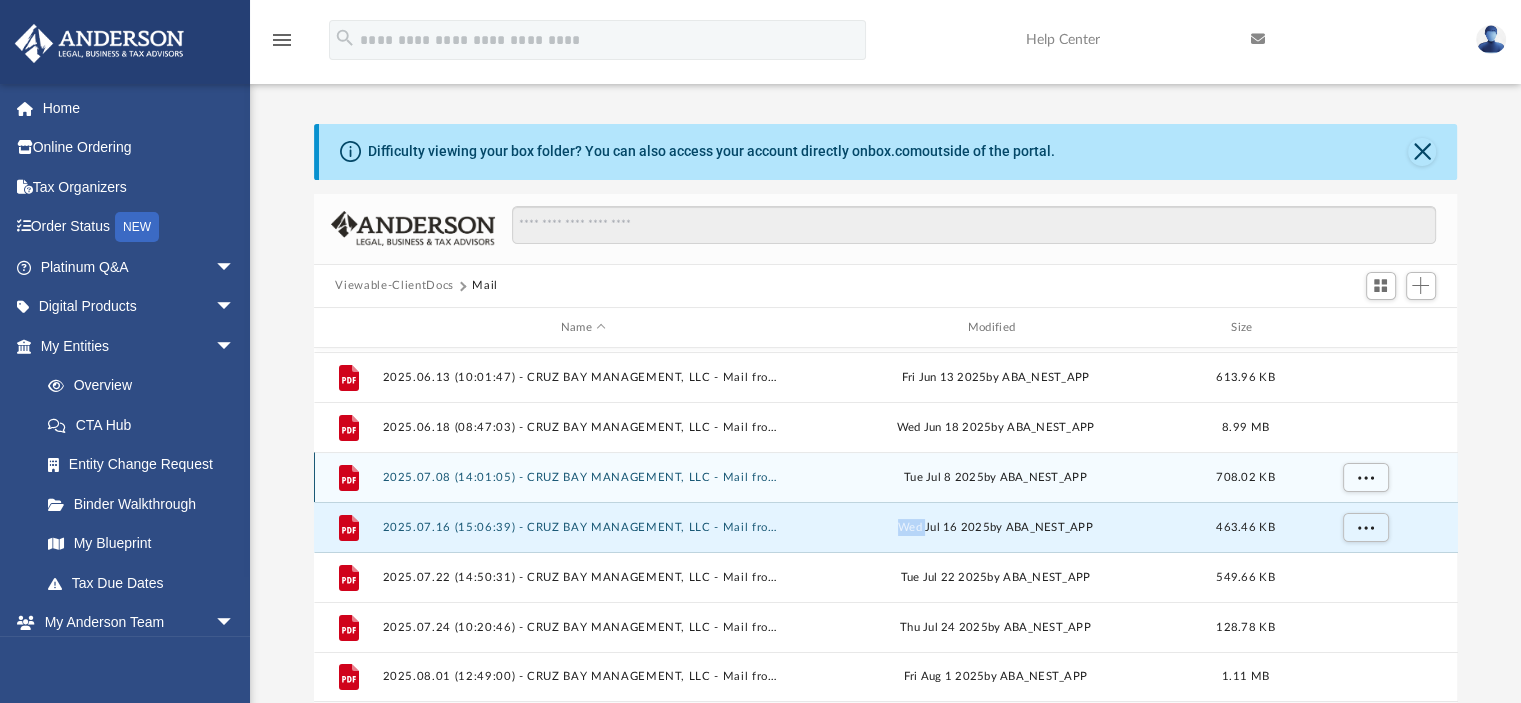 click on "2025.07.08 (14:01:05) - CRUZ BAY MANAGEMENT, LLC - Mail from Florida Department of Revenue.pdf" at bounding box center (583, 477) 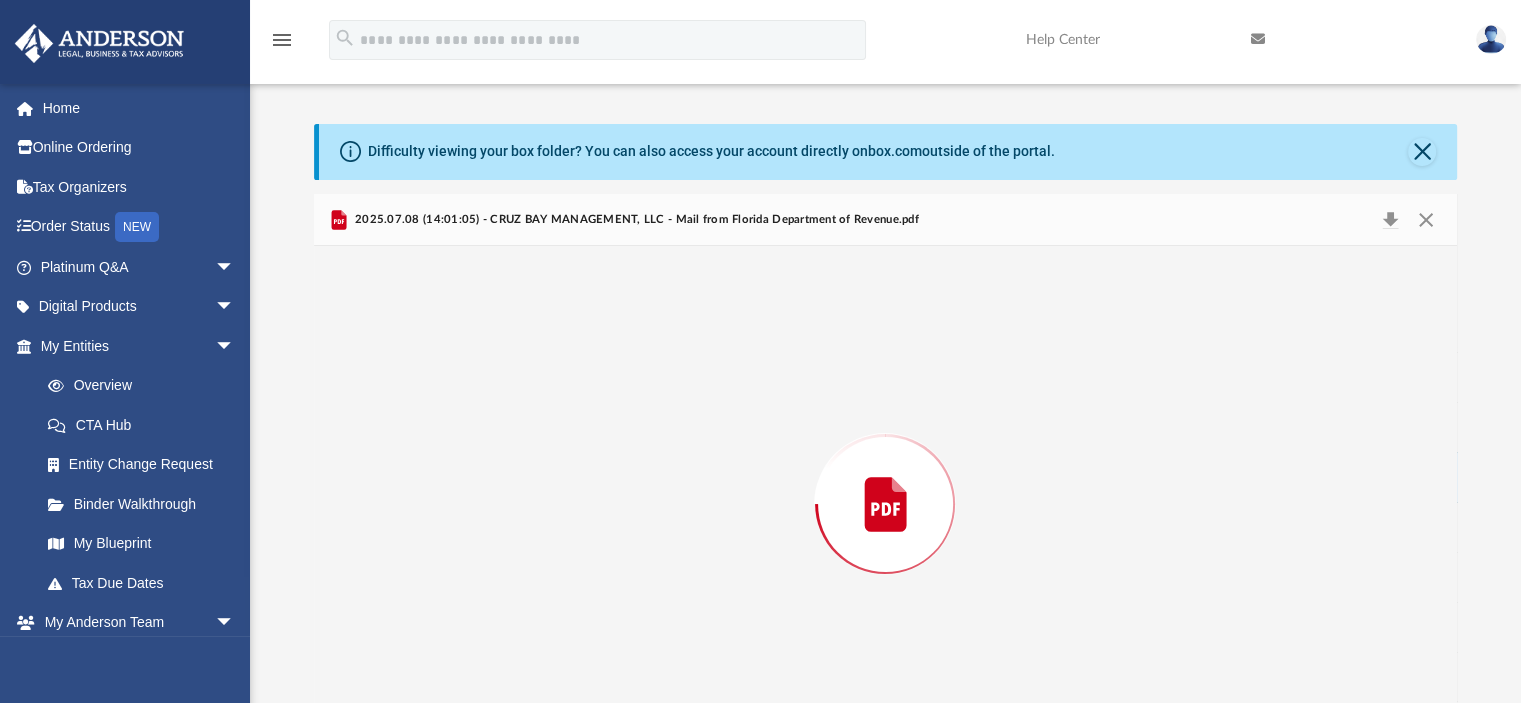 scroll, scrollTop: 59, scrollLeft: 0, axis: vertical 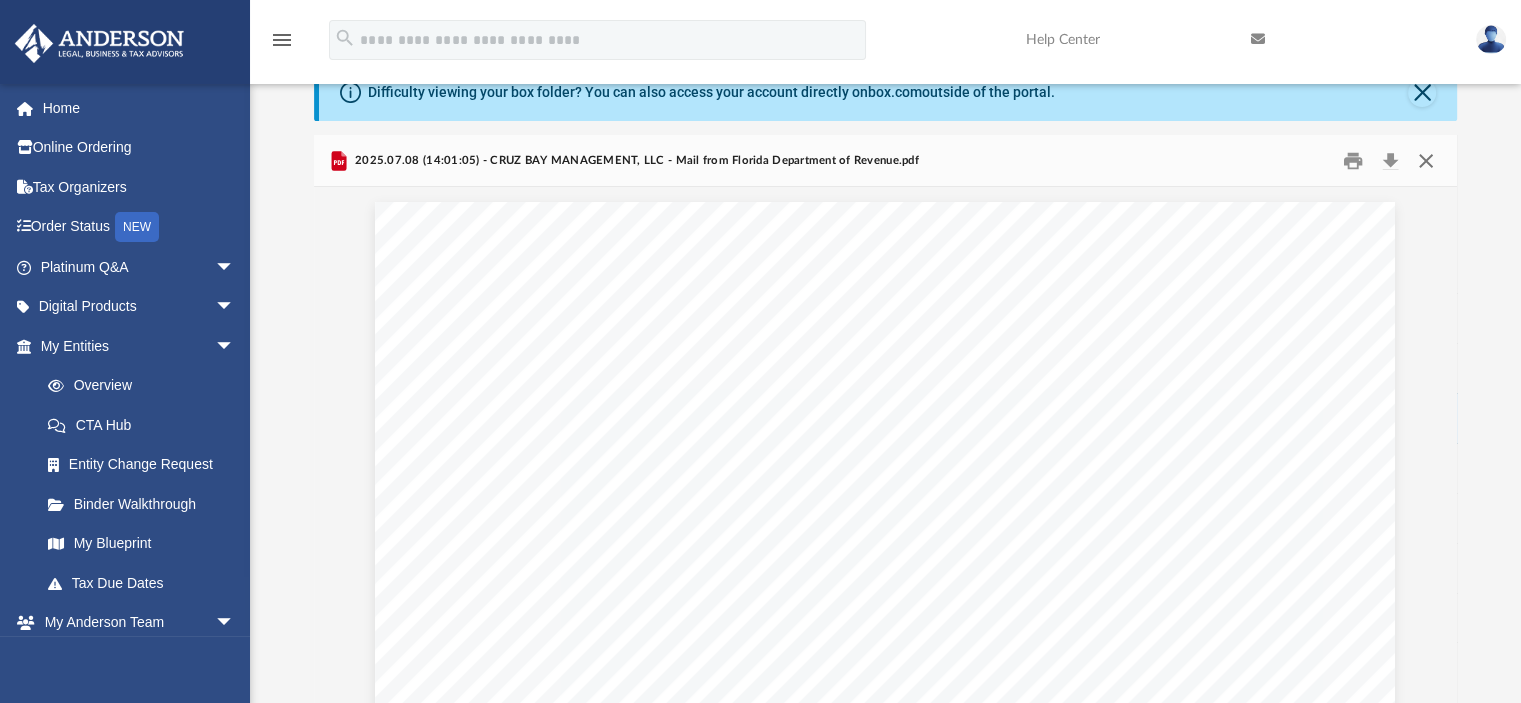 click at bounding box center [1426, 160] 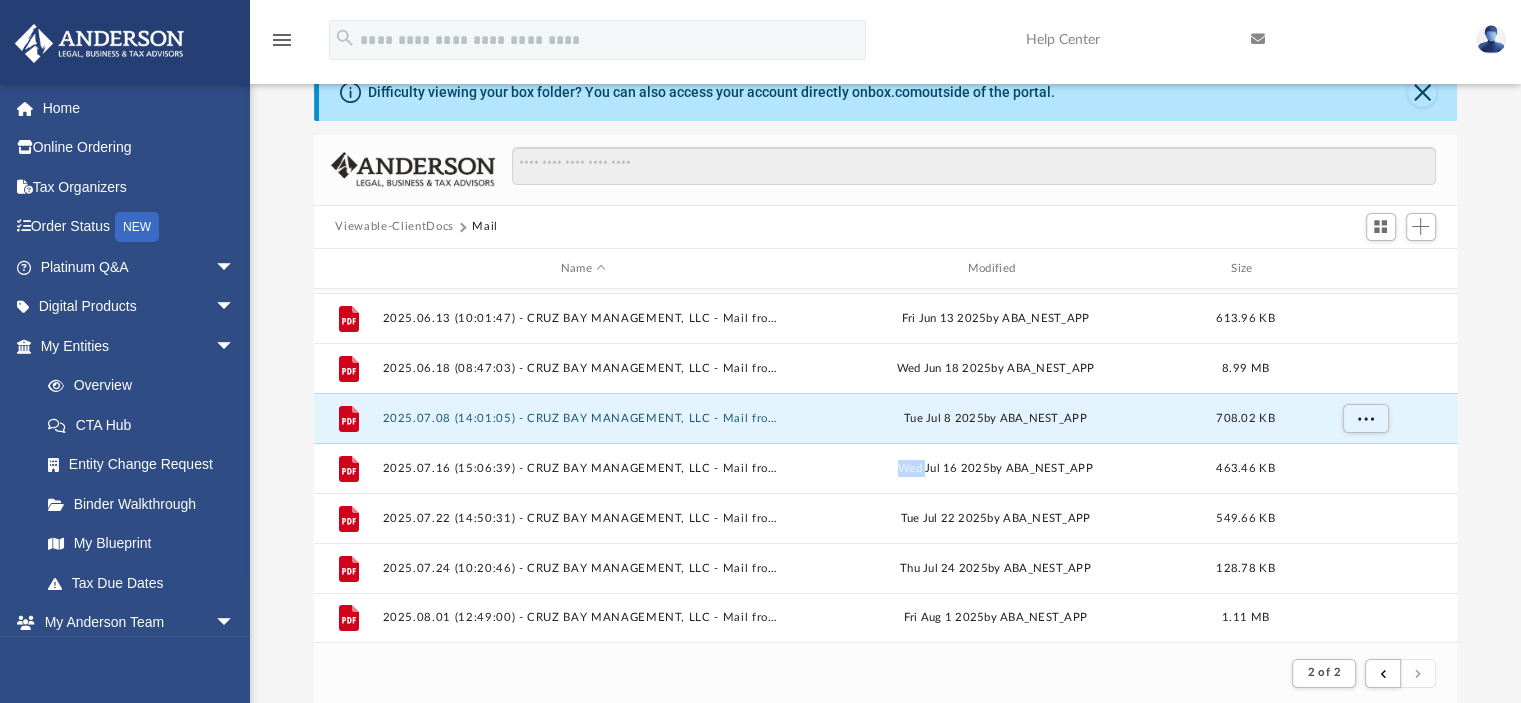 scroll, scrollTop: 159, scrollLeft: 0, axis: vertical 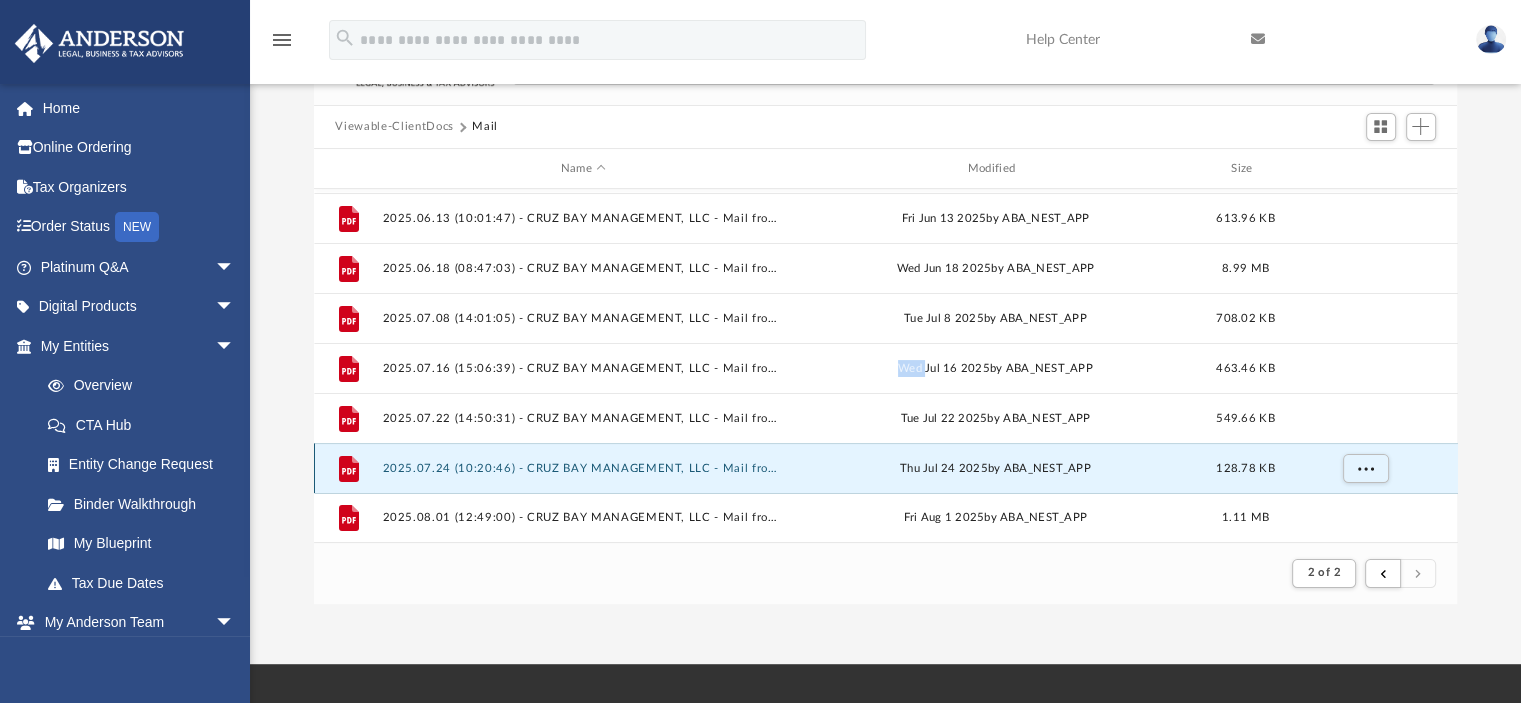 click on "2025.07.24 (10:20:46) - CRUZ BAY MANAGEMENT, LLC - Mail from BARRY LANGE.pdf" at bounding box center (583, 468) 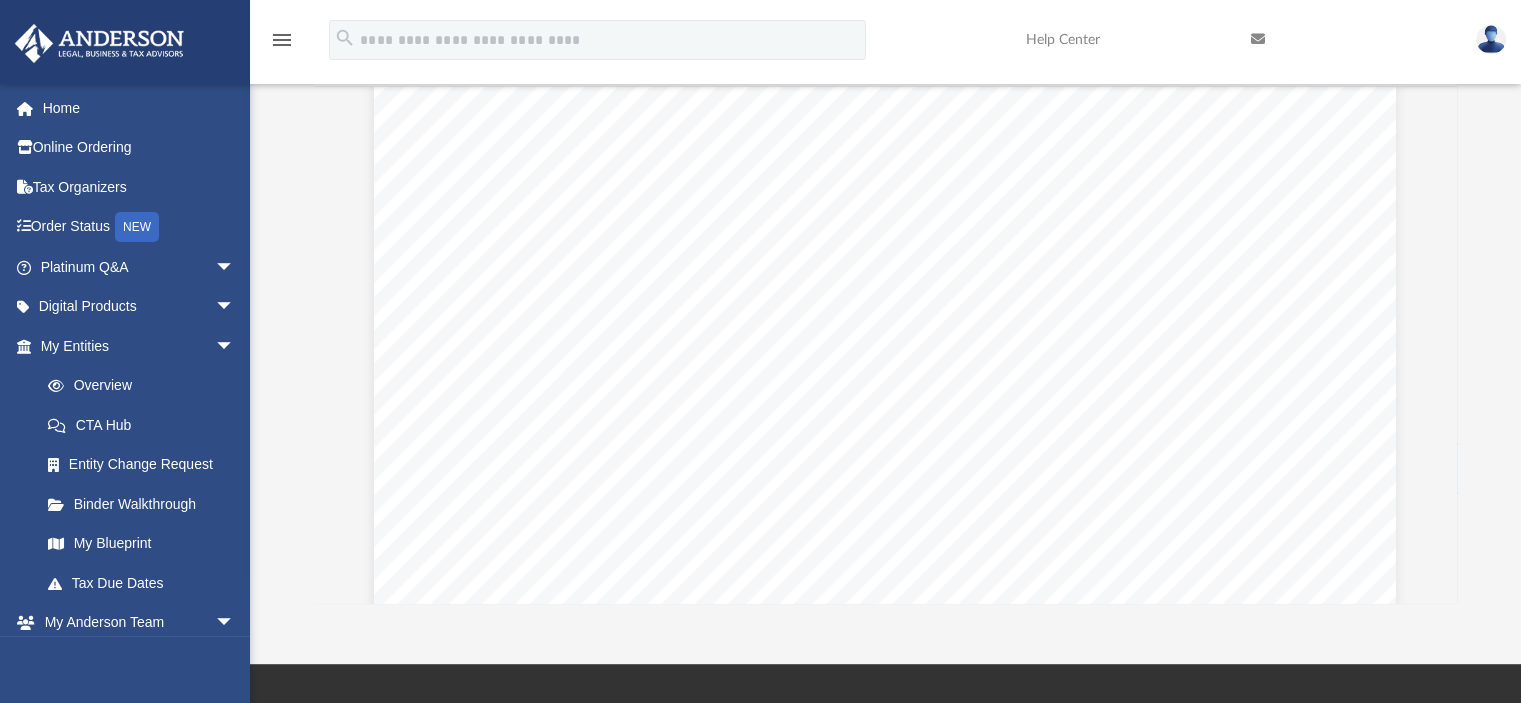 scroll, scrollTop: 0, scrollLeft: 0, axis: both 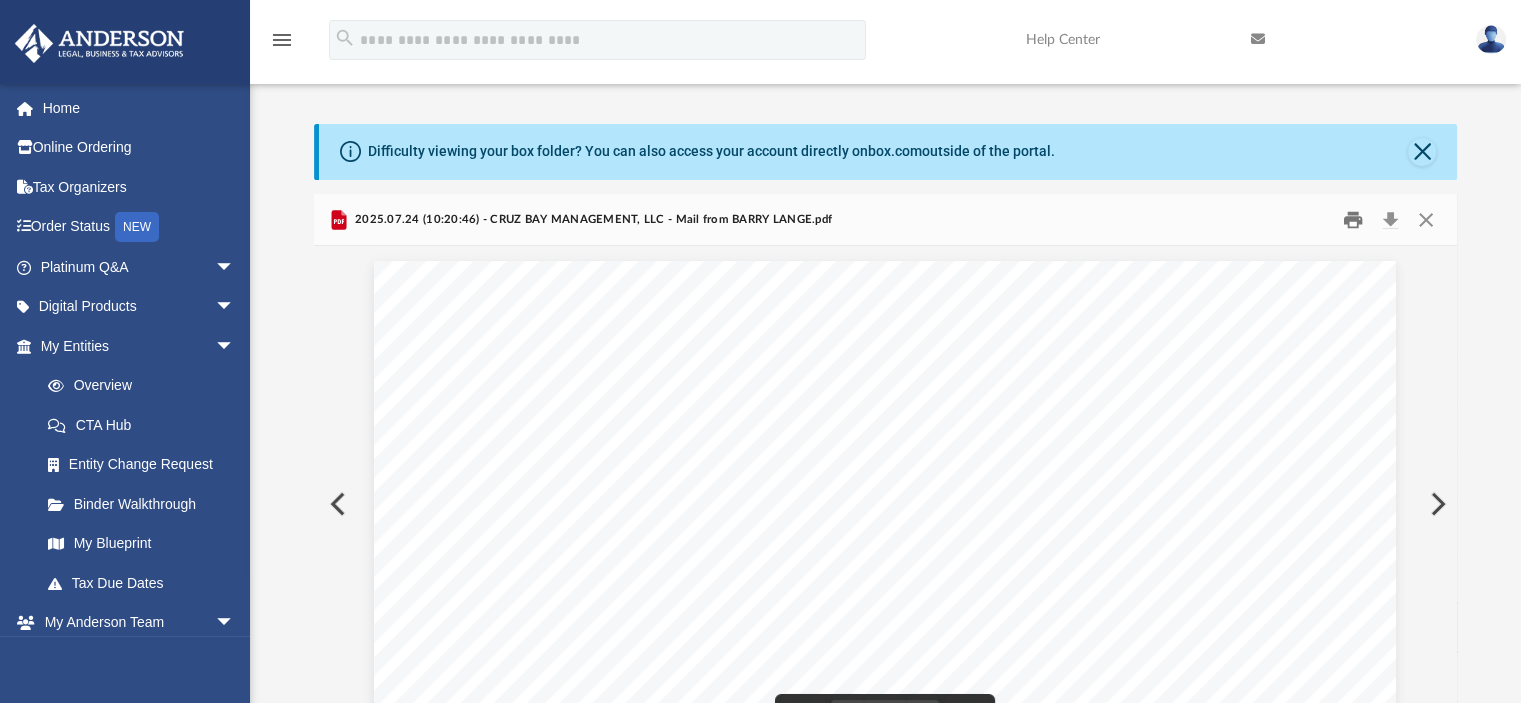 click at bounding box center [1353, 219] 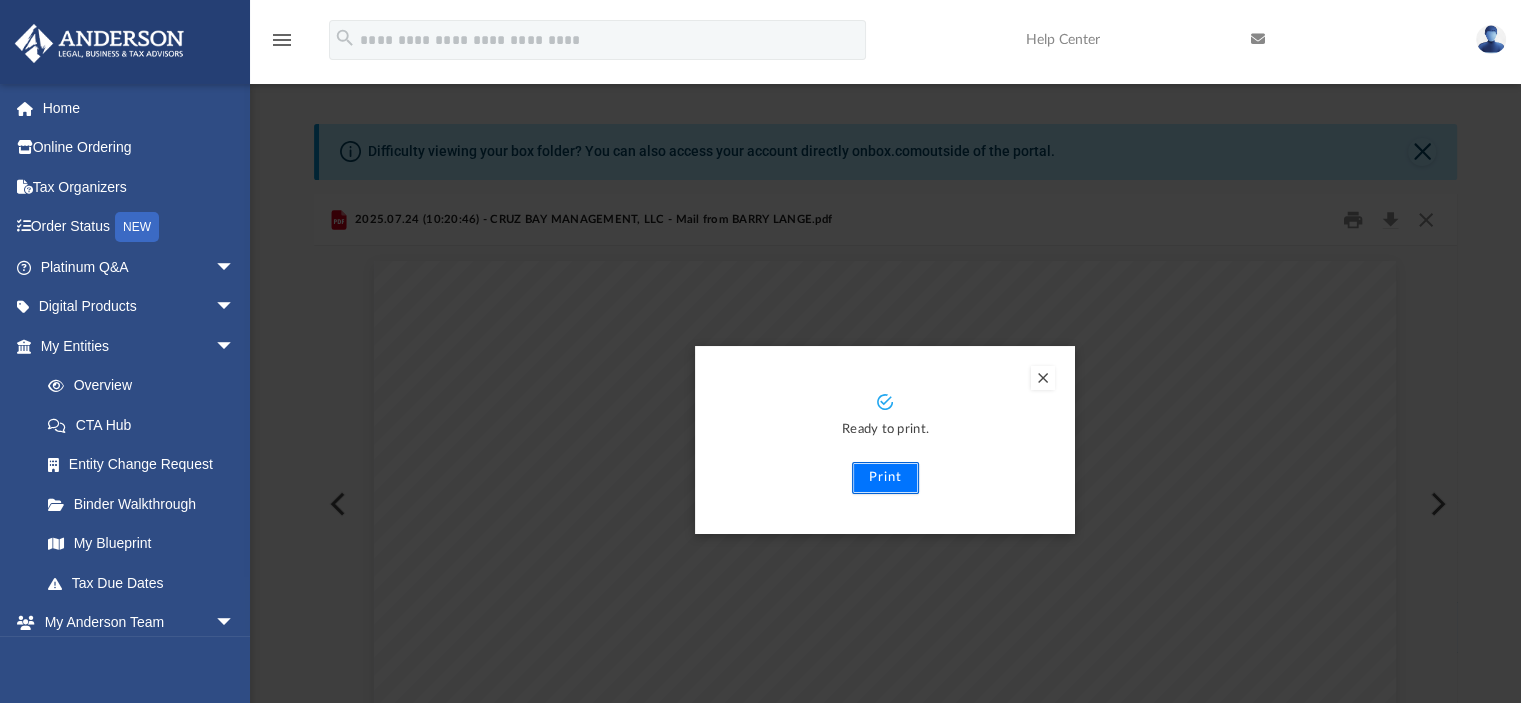 click on "Print" at bounding box center [885, 478] 